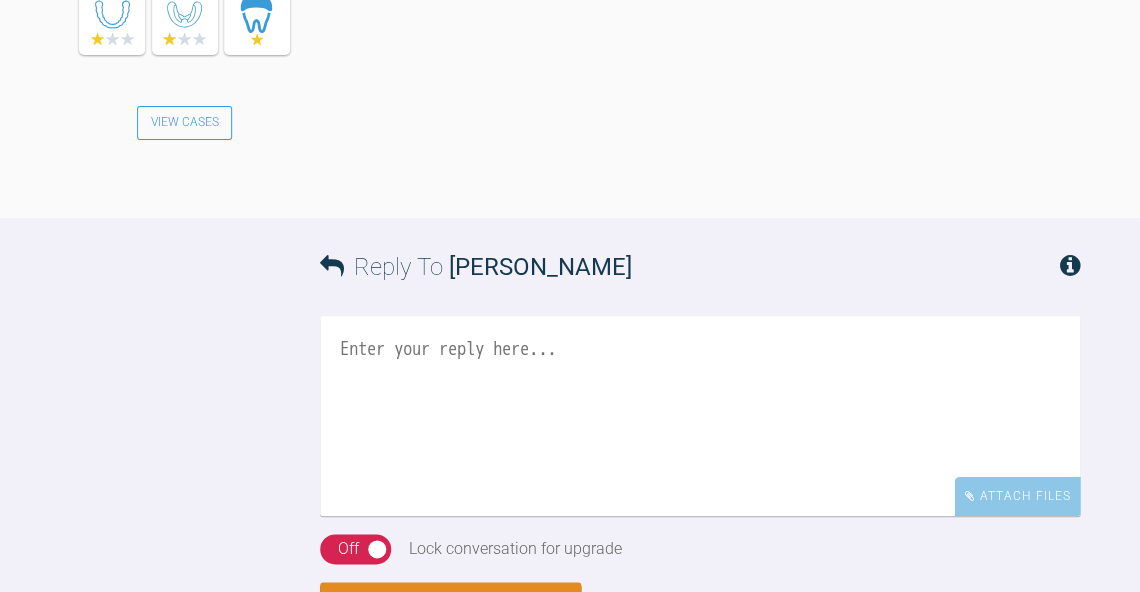 scroll, scrollTop: 2331, scrollLeft: 0, axis: vertical 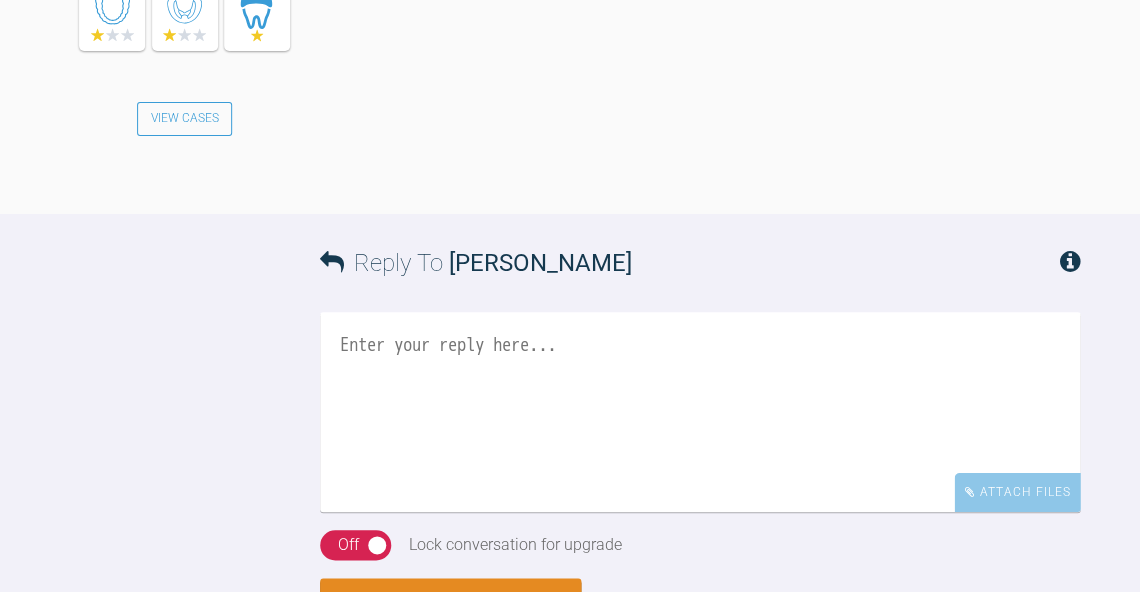 click at bounding box center (700, 412) 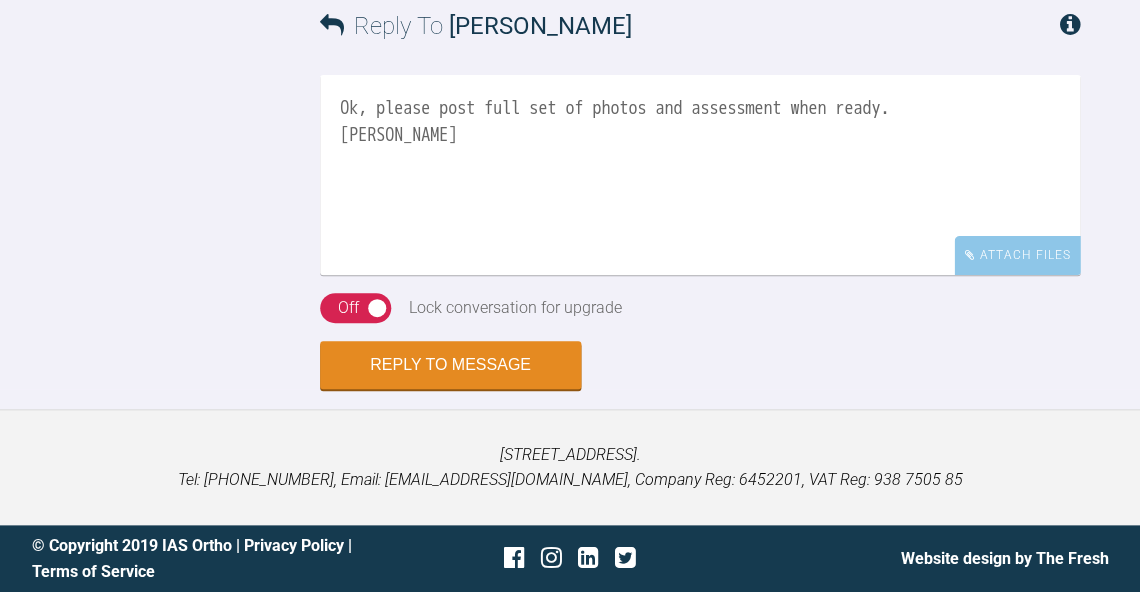 scroll, scrollTop: 2640, scrollLeft: 0, axis: vertical 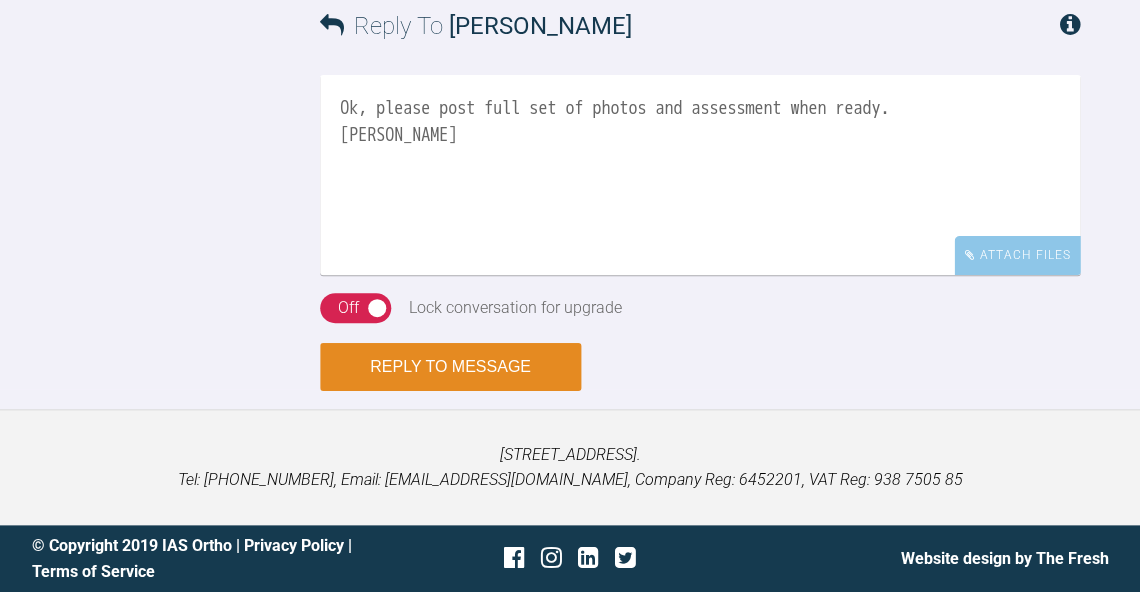 type on "Ok, please post full set of photos and assessment when ready.
BW
Kelly" 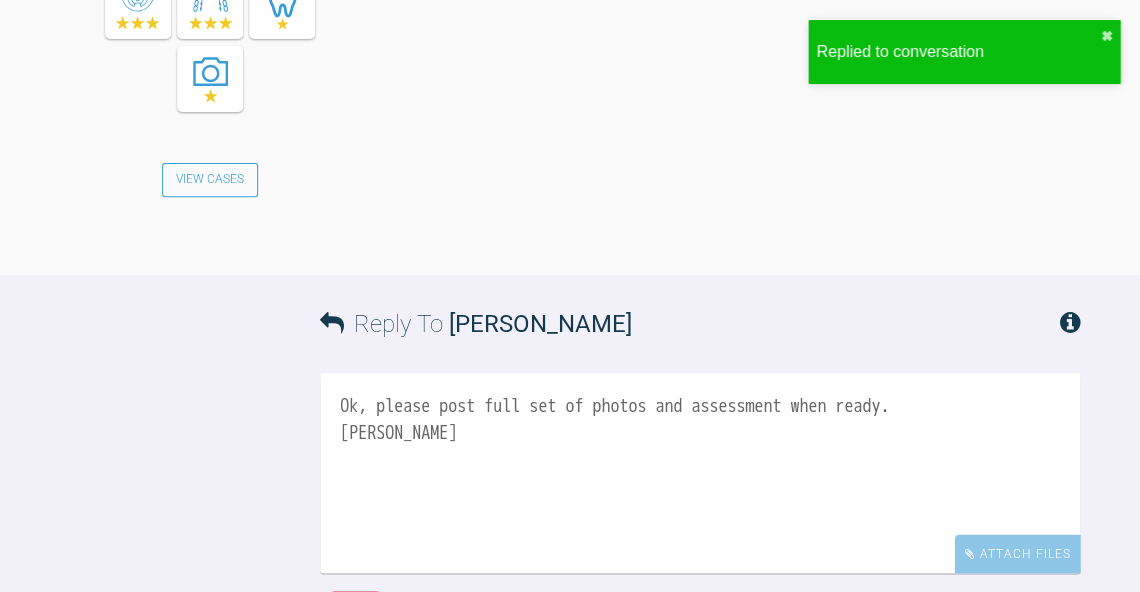 scroll, scrollTop: 3102, scrollLeft: 0, axis: vertical 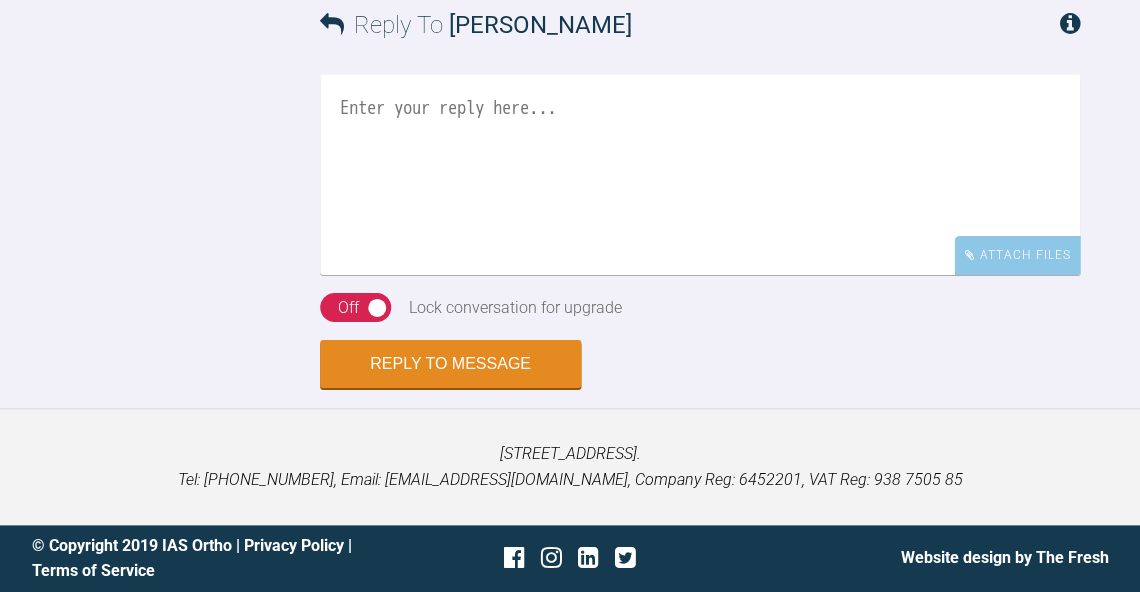 click at bounding box center [487, -281] 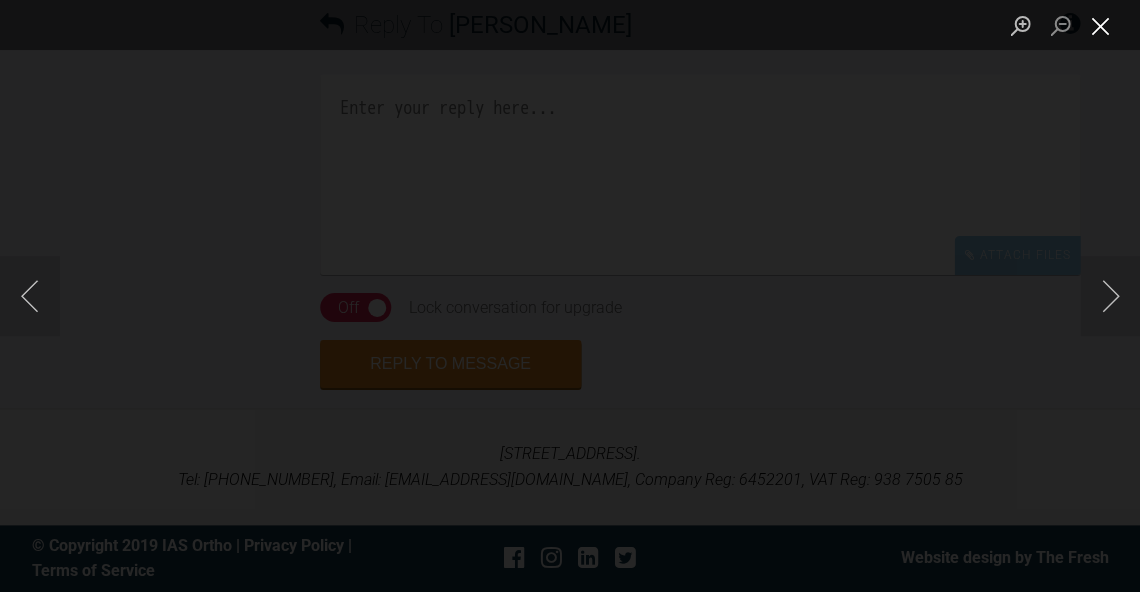 click at bounding box center [1100, 25] 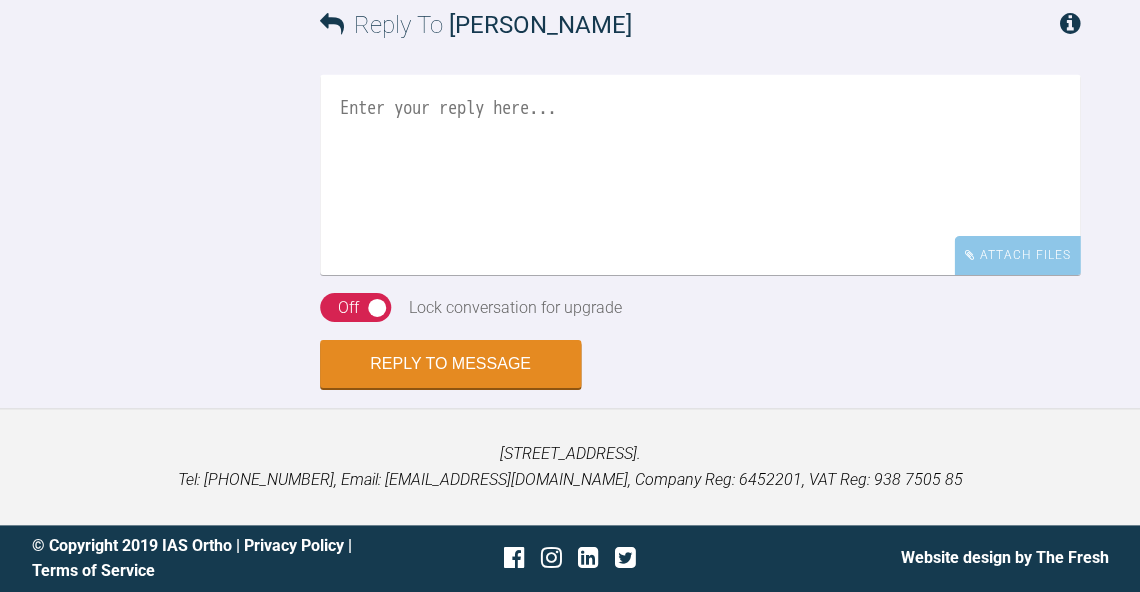 click at bounding box center (636, -281) 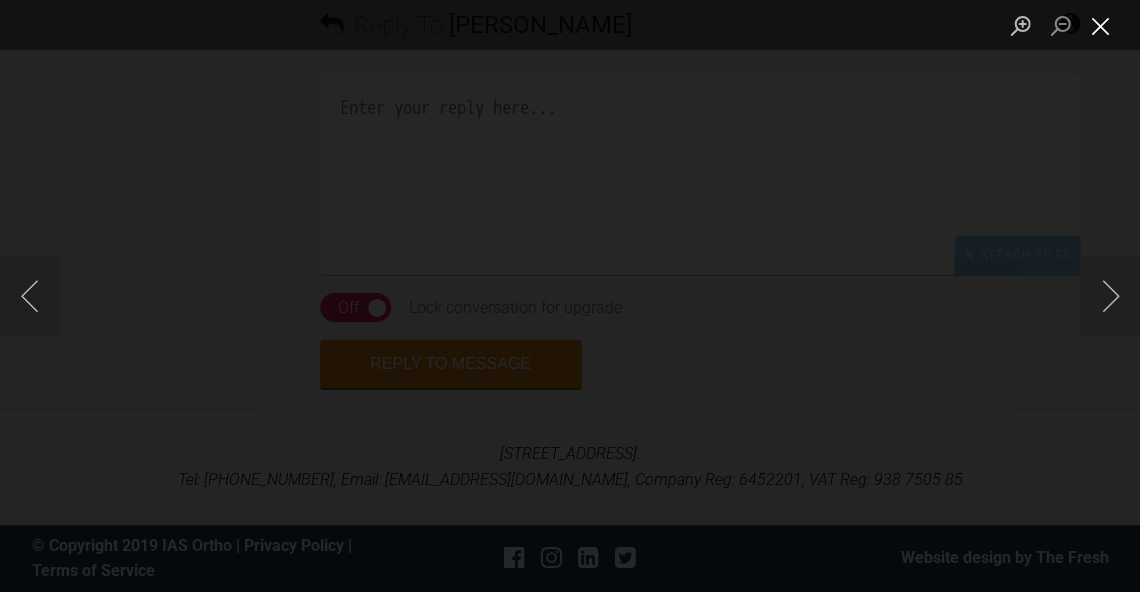 click at bounding box center (1100, 25) 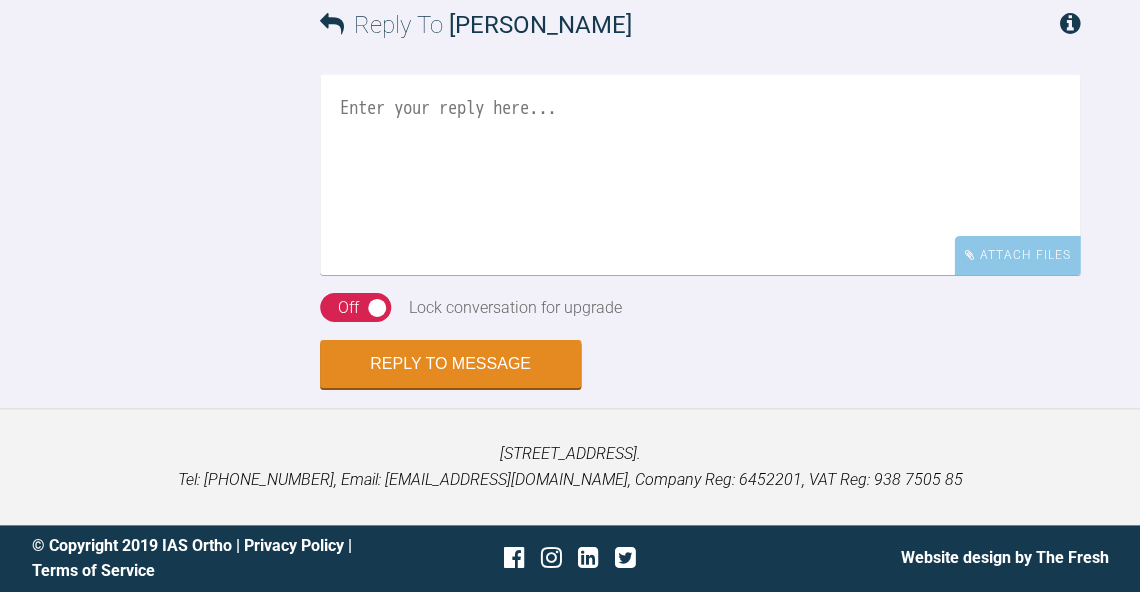 scroll, scrollTop: 9614, scrollLeft: 0, axis: vertical 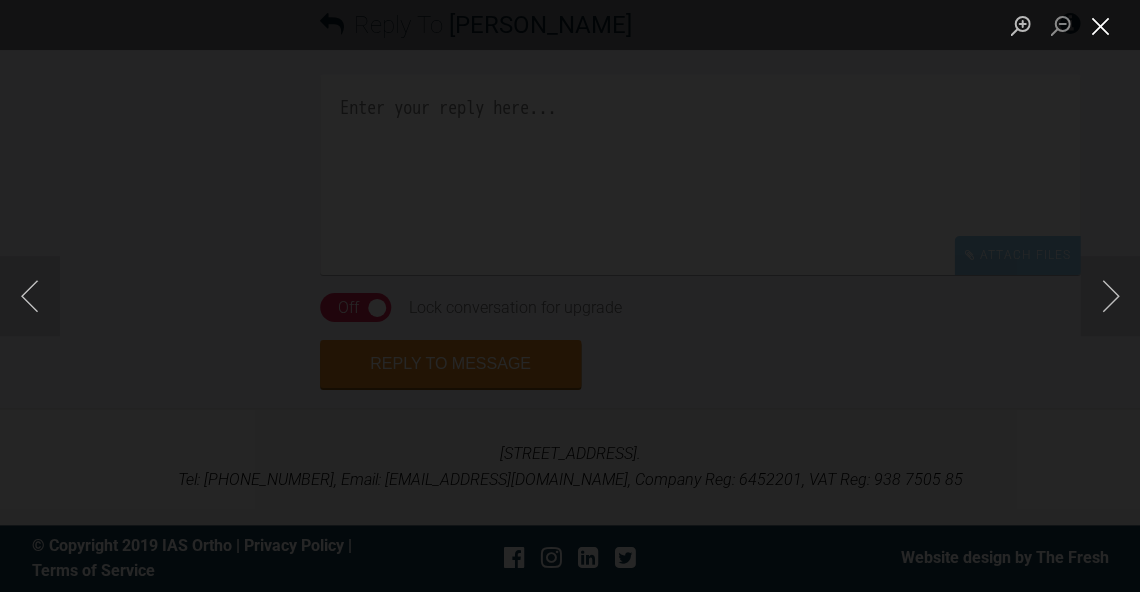 click at bounding box center (1100, 25) 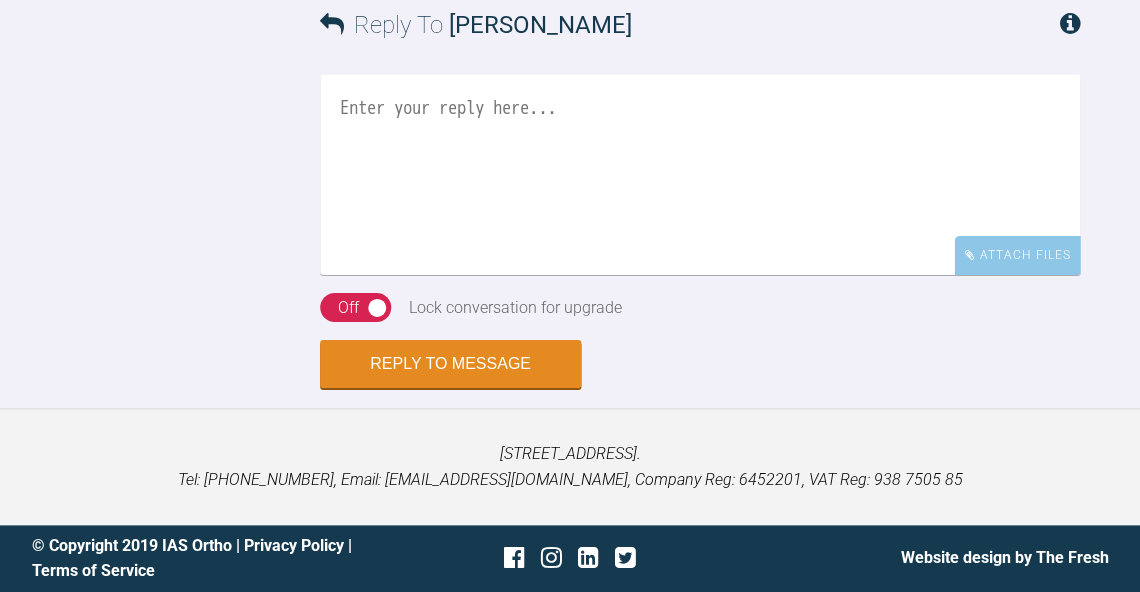 scroll, scrollTop: 9832, scrollLeft: 0, axis: vertical 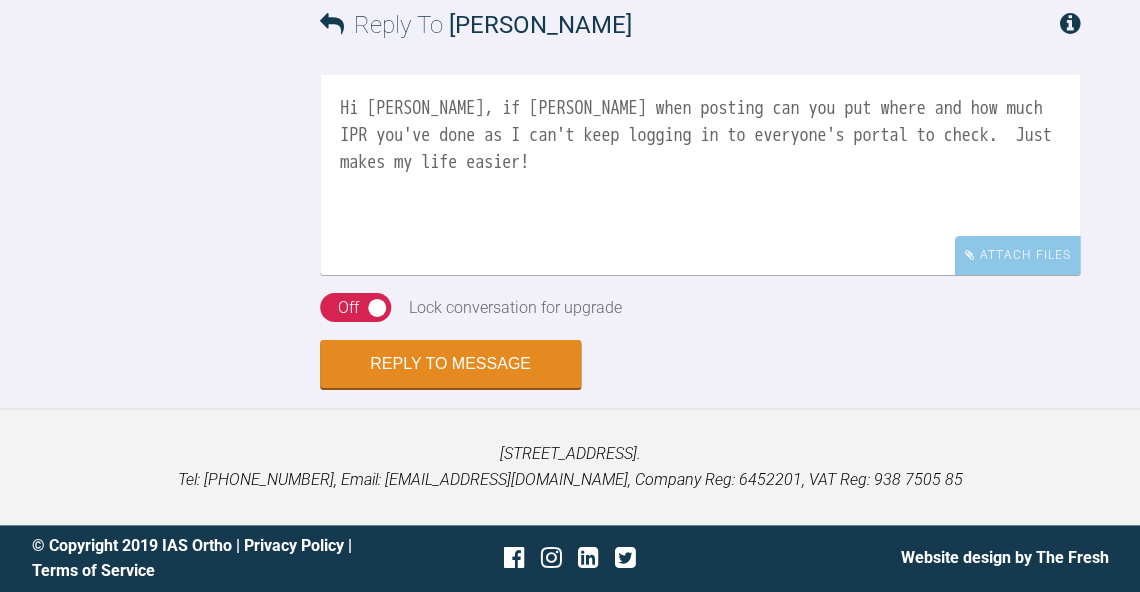 click at bounding box center (487, -120) 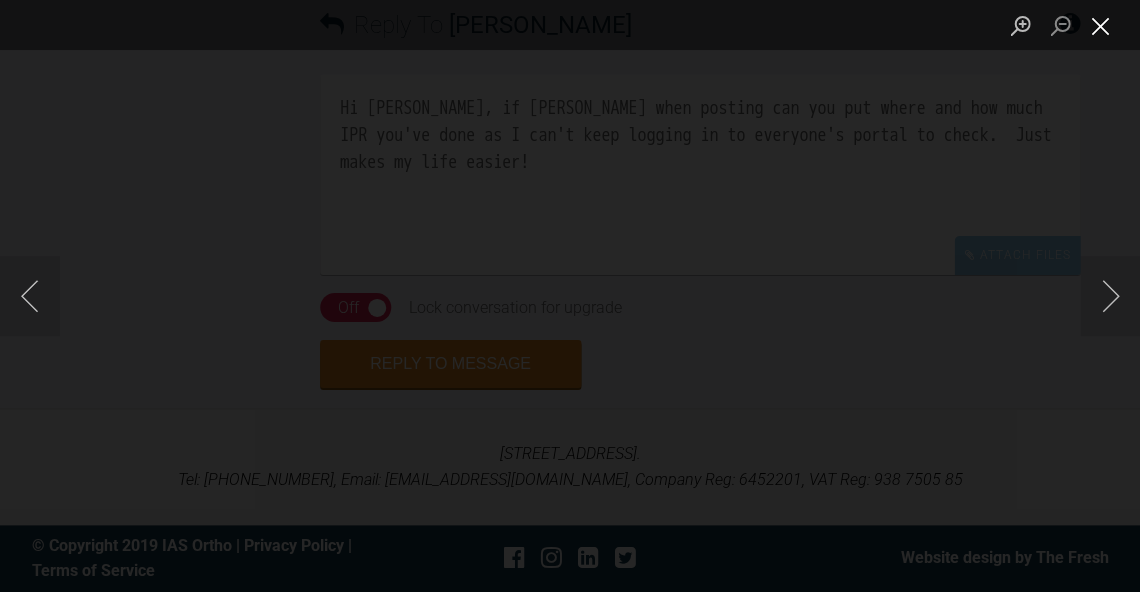 click at bounding box center [1100, 25] 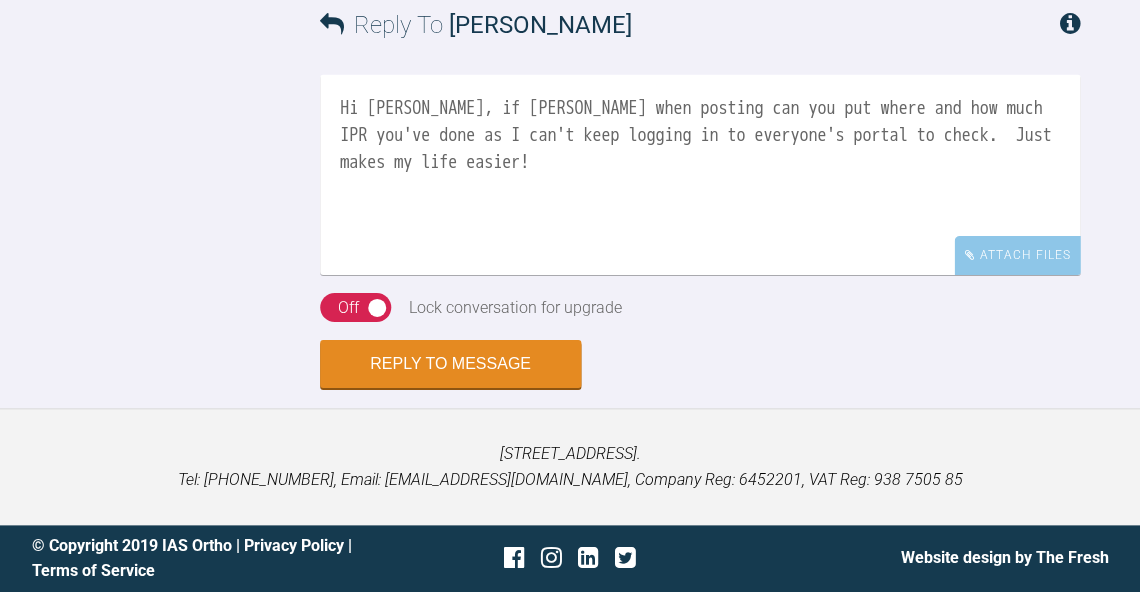 scroll, scrollTop: 9760, scrollLeft: 0, axis: vertical 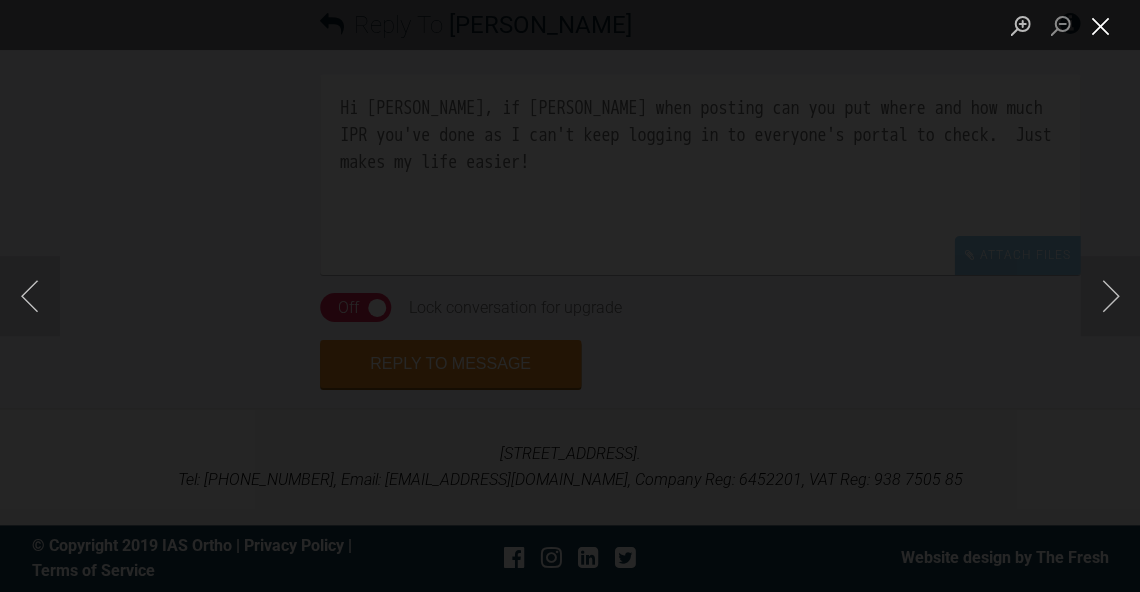click at bounding box center (1100, 25) 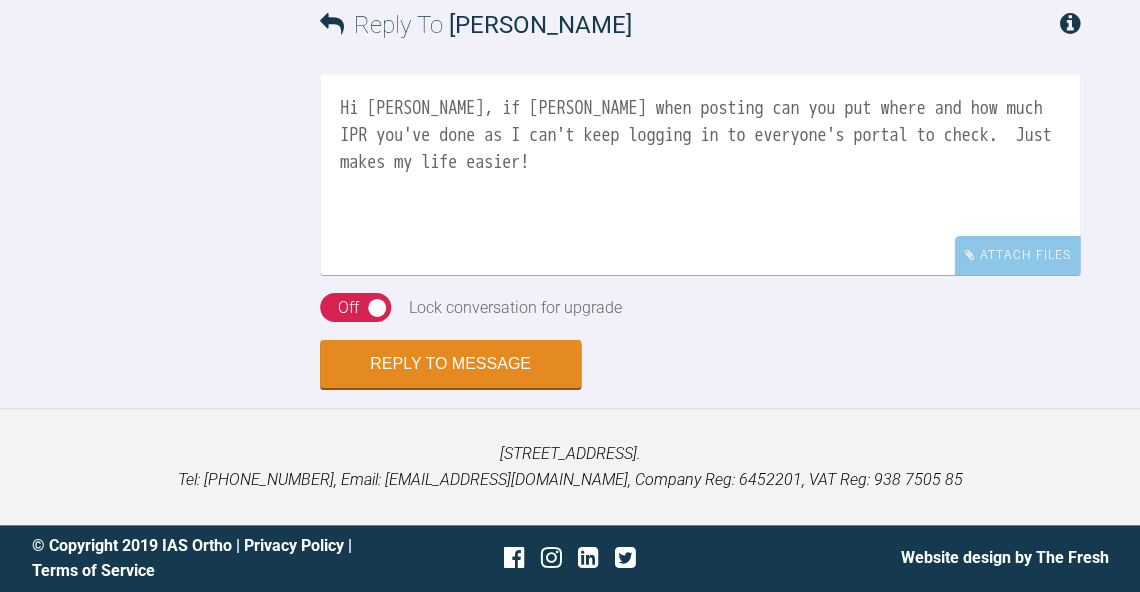 click at bounding box center [934, -200] 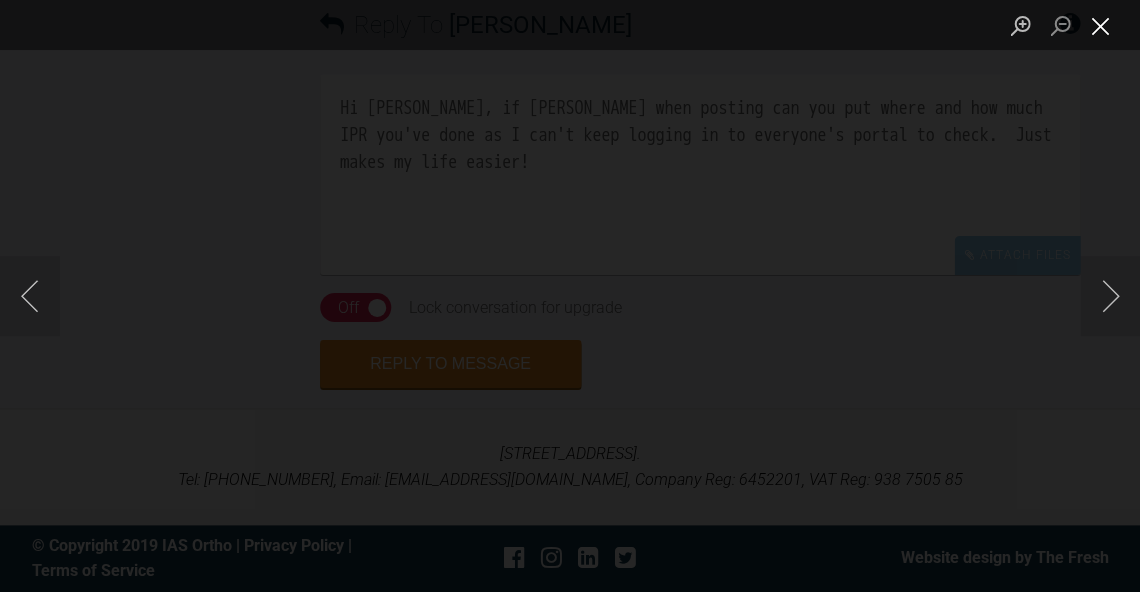 click at bounding box center [1100, 25] 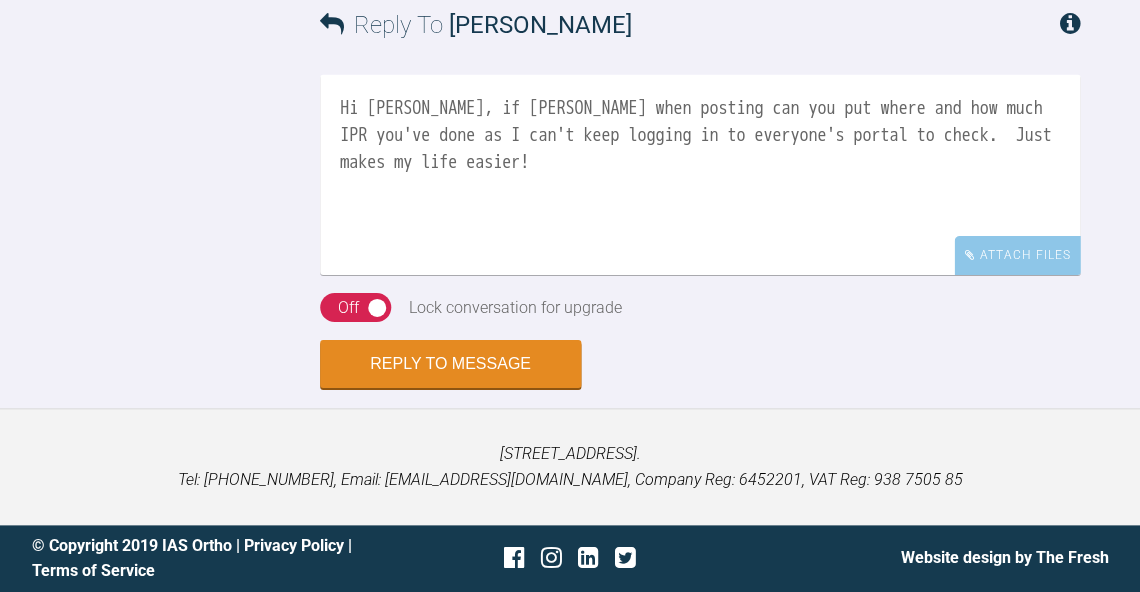 scroll, scrollTop: 10263, scrollLeft: 0, axis: vertical 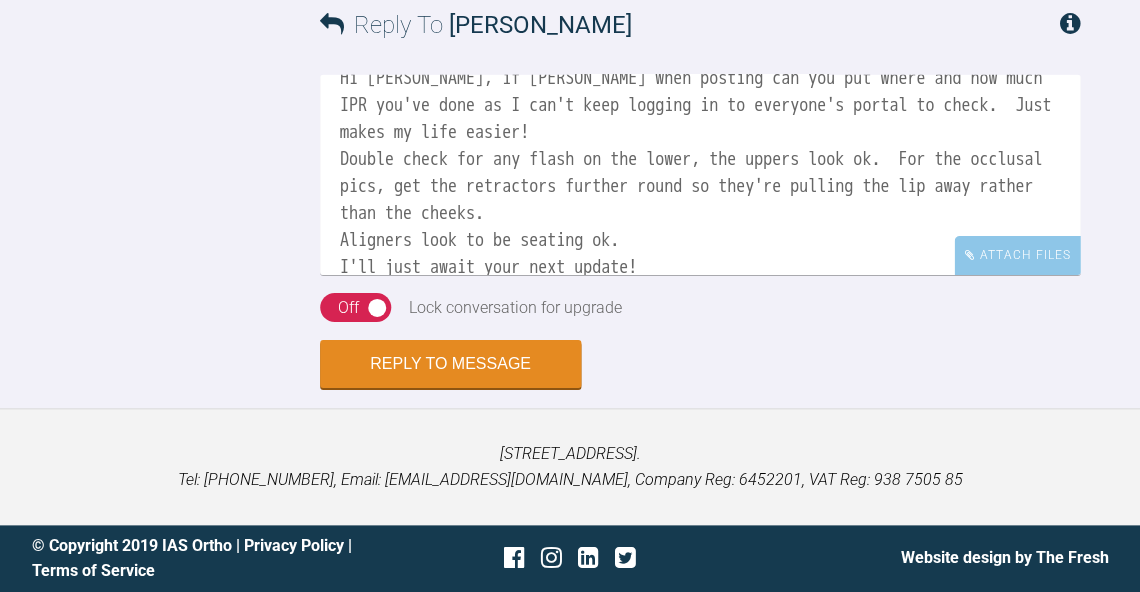type on "Hi Anthony, if poss when posting can you put where and how much IPR you've done as I can't keep logging in to everyone's portal to check.  Just makes my life easier!
Double check for any flash on the lower, the uppers look ok.  For the occlusal pics, get the retractors further round so they're pulling the lip away rather than the cheeks.
Aligners look to be seating ok.
I'll just await your next update!
BW
Kelly" 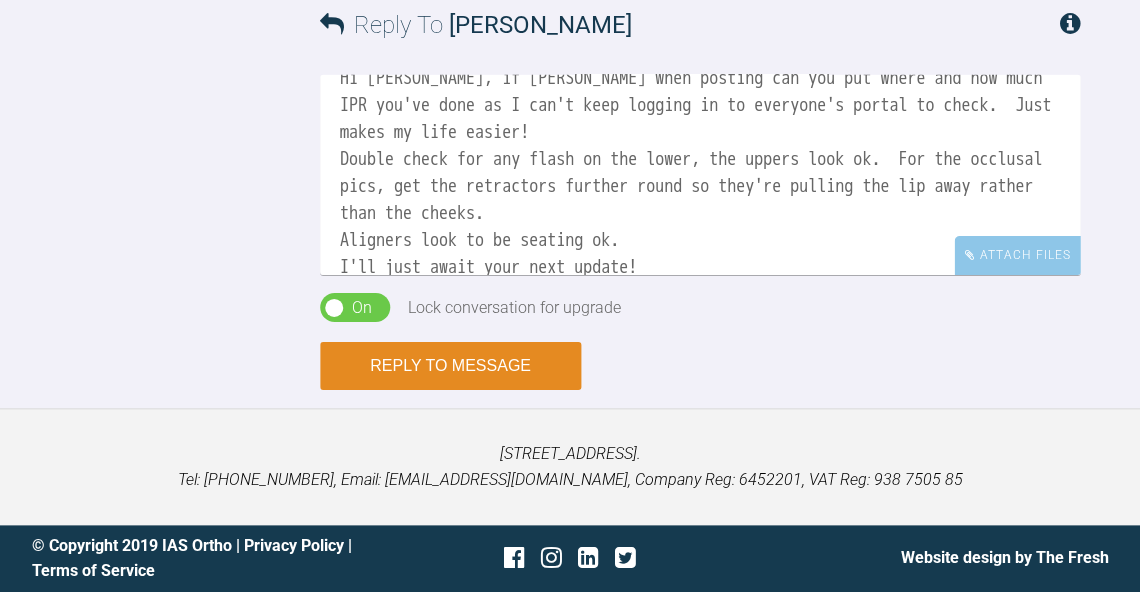click on "Reply to Message" at bounding box center (450, 366) 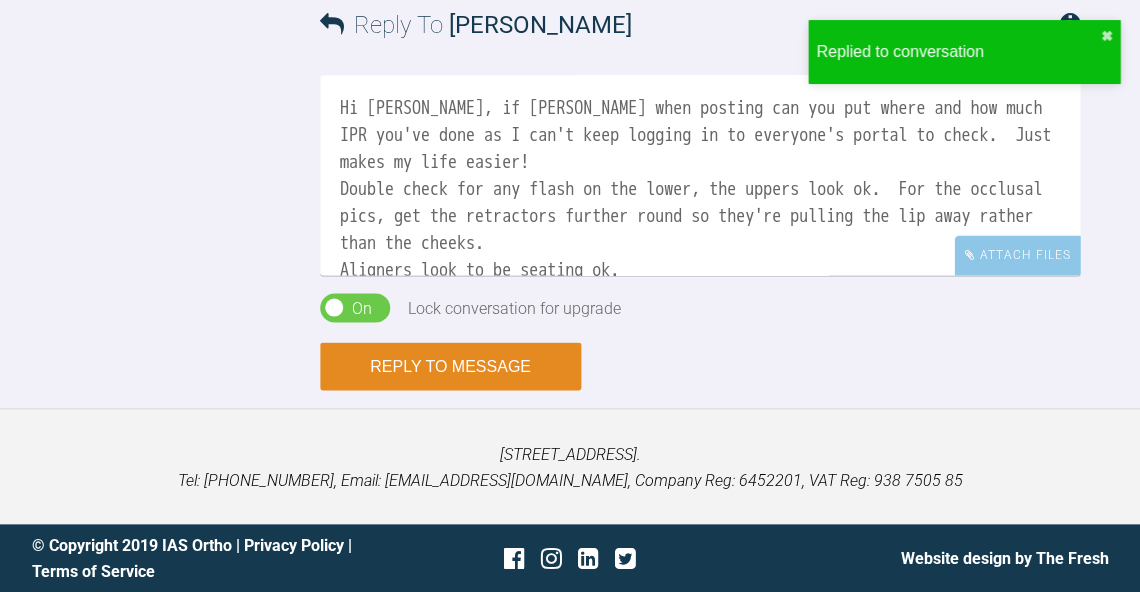 scroll, scrollTop: 10615, scrollLeft: 0, axis: vertical 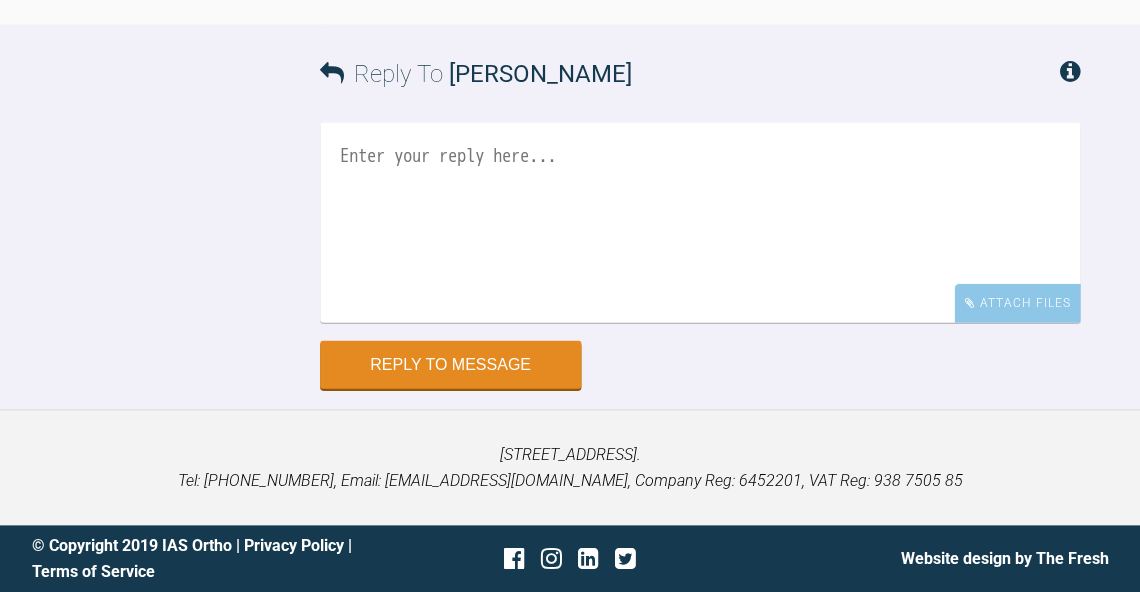 click at bounding box center (436, -94) 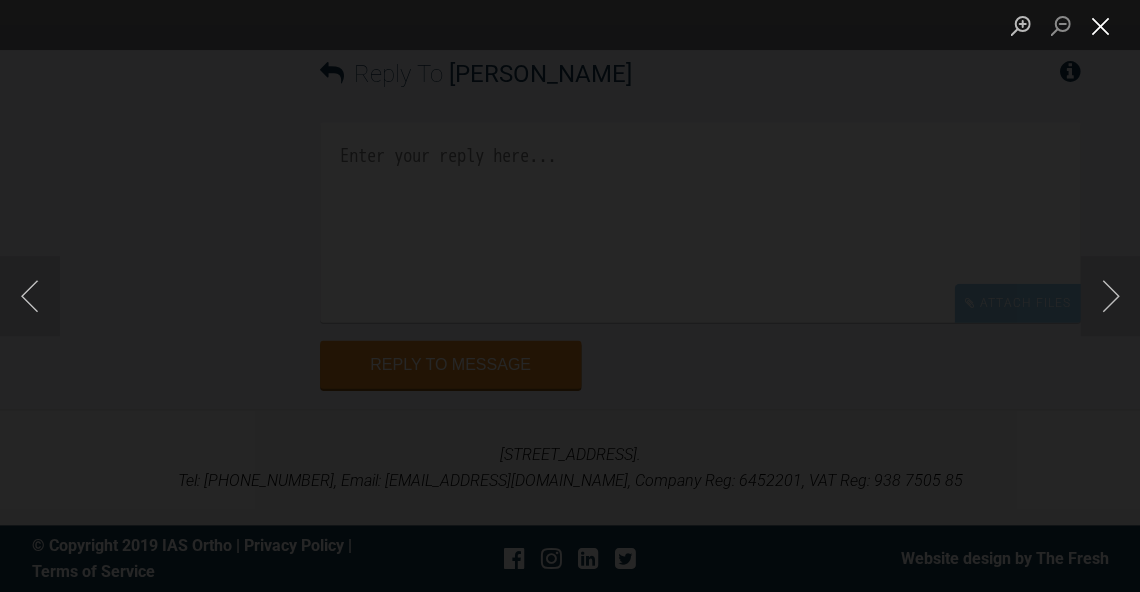 click at bounding box center (1100, 25) 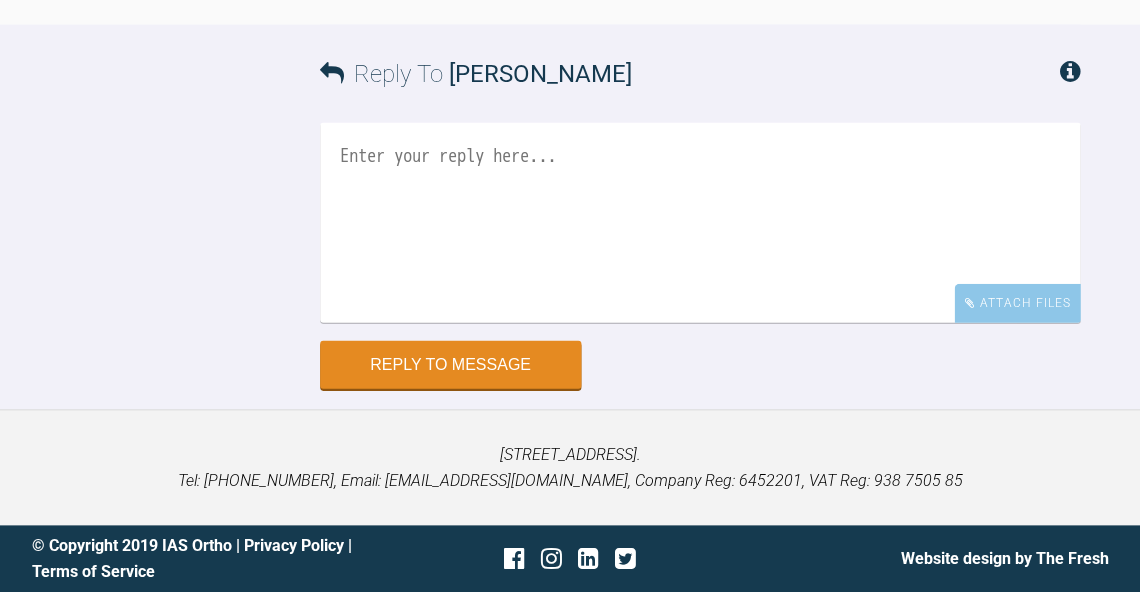 scroll, scrollTop: 30320, scrollLeft: 0, axis: vertical 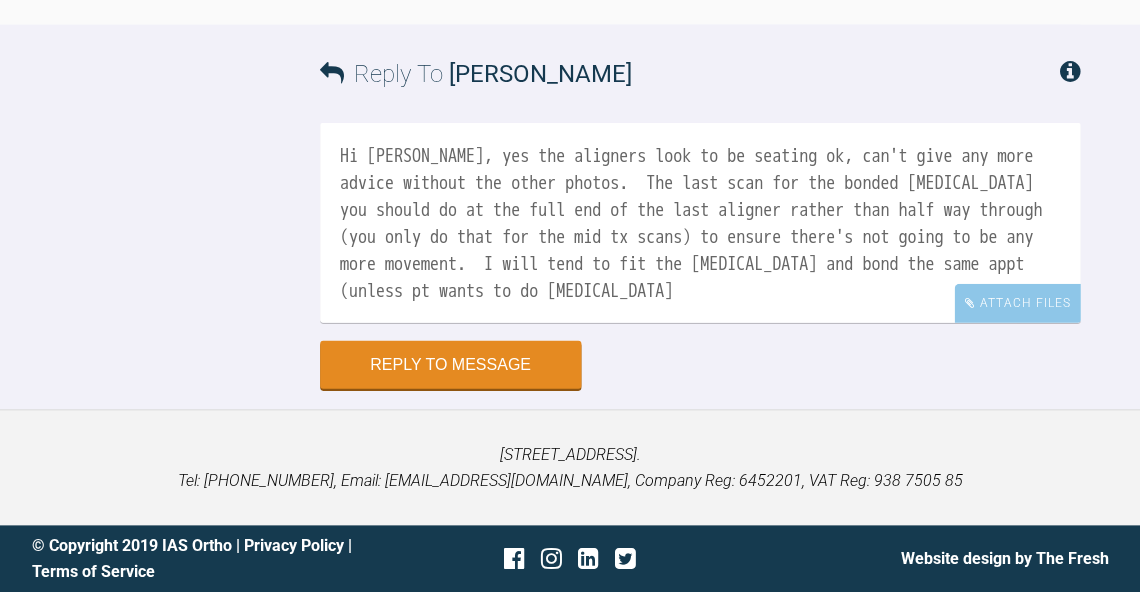 click at bounding box center (436, -94) 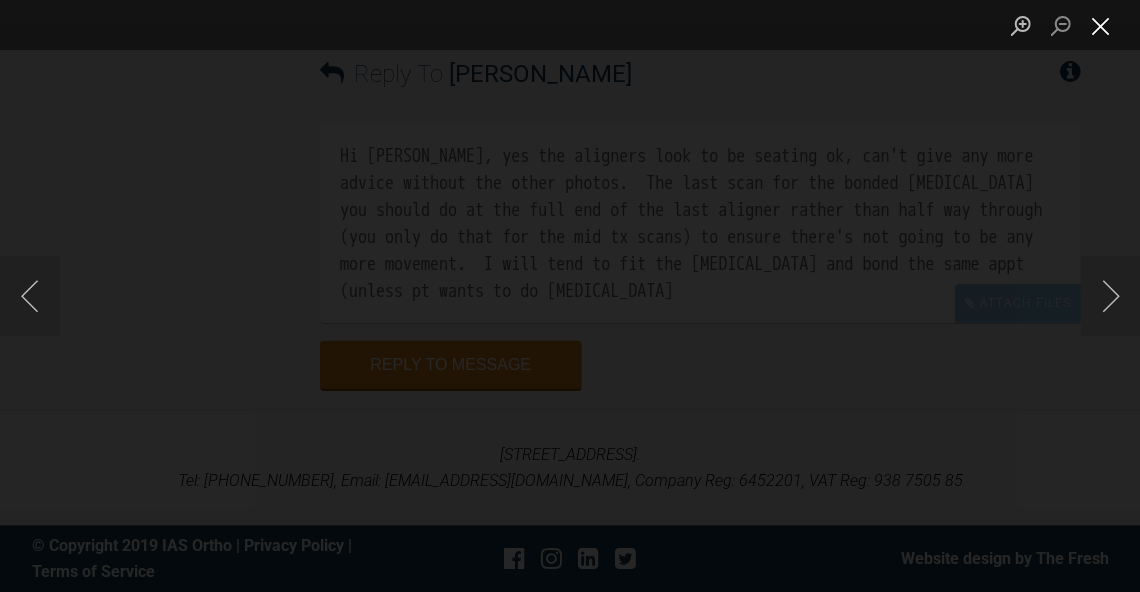 click at bounding box center (1100, 25) 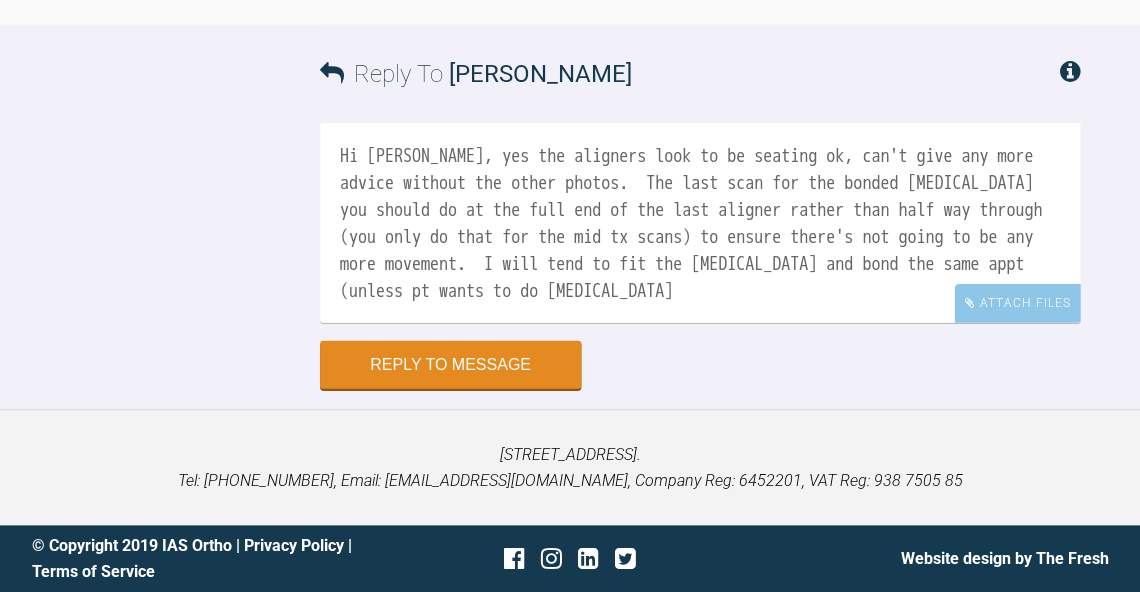 scroll, scrollTop: 30422, scrollLeft: 0, axis: vertical 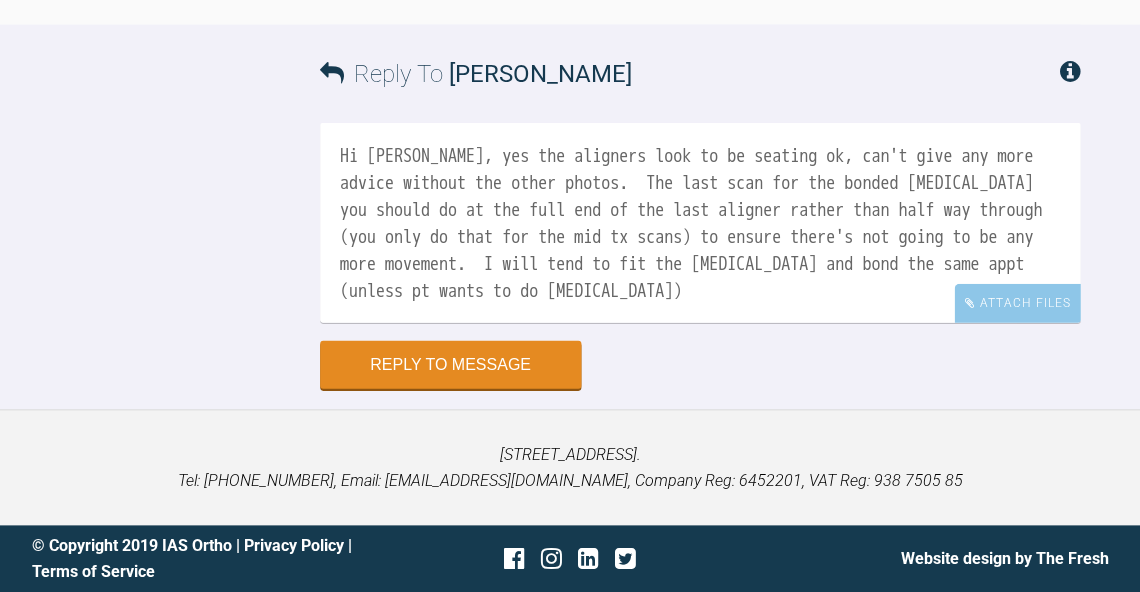 click on "Hi Izabela, yes the aligners look to be seating ok, can't give any more advice without the other photos.  The last scan for the bonded retainer you should do at the full end of the last aligner rather than half way through (you only do that for the mid tx scans) to ensure there's not going to be any more movement.  I will tend to fit the retainer and bond the same appt (unless pt wants to do whitening)" at bounding box center [700, 223] 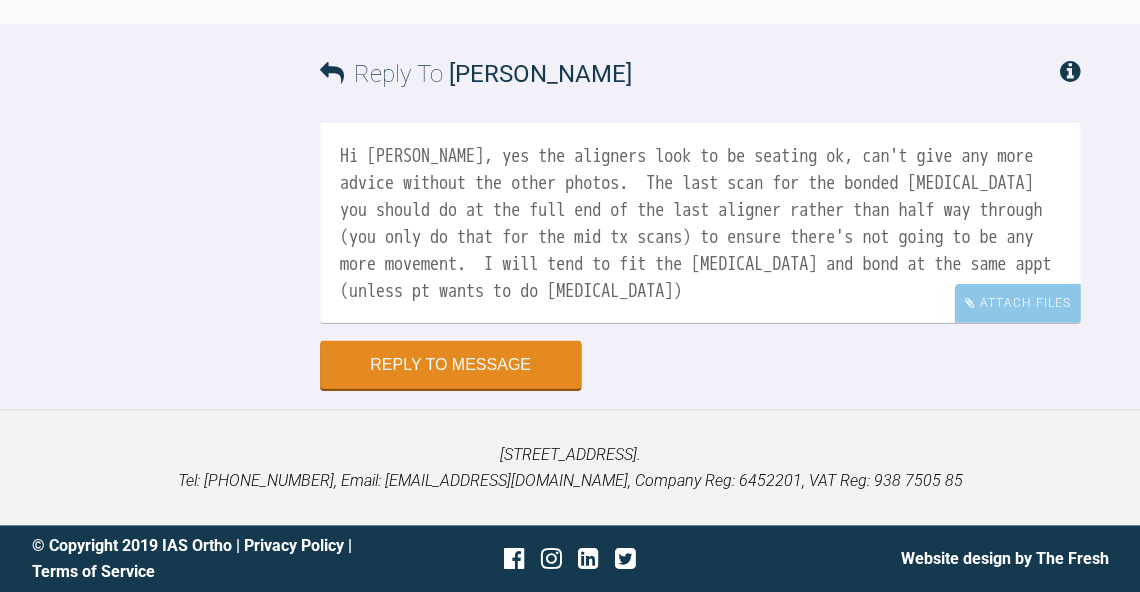 click on "Hi Izabela, yes the aligners look to be seating ok, can't give any more advice without the other photos.  The last scan for the bonded retainer you should do at the full end of the last aligner rather than half way through (you only do that for the mid tx scans) to ensure there's not going to be any more movement.  I will tend to fit the retainer and bond at the same appt (unless pt wants to do whitening)" at bounding box center [700, 223] 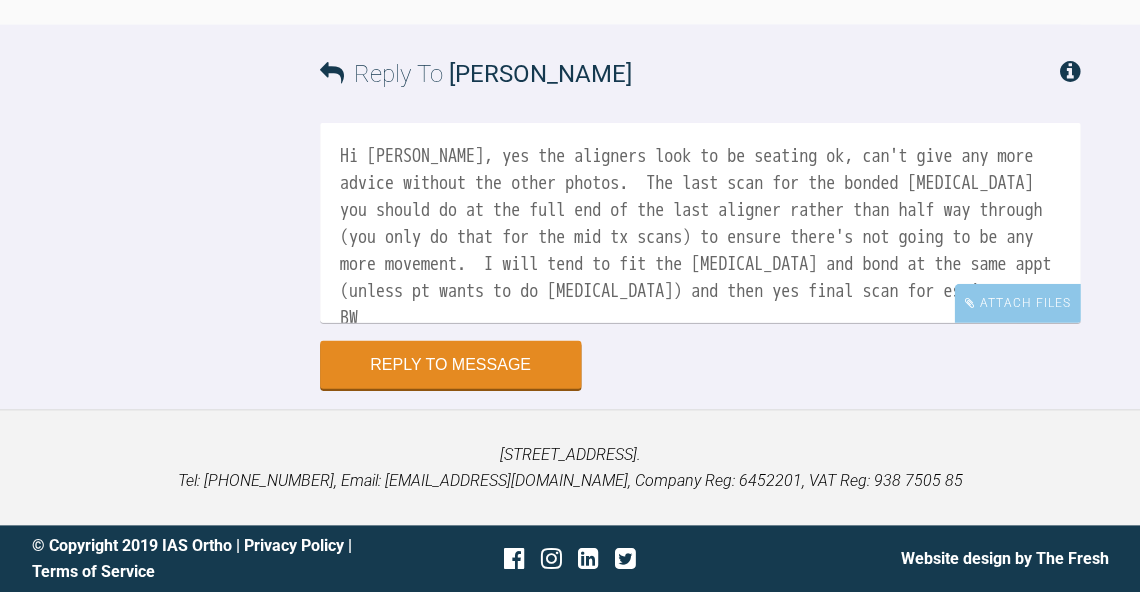 scroll, scrollTop: 4, scrollLeft: 0, axis: vertical 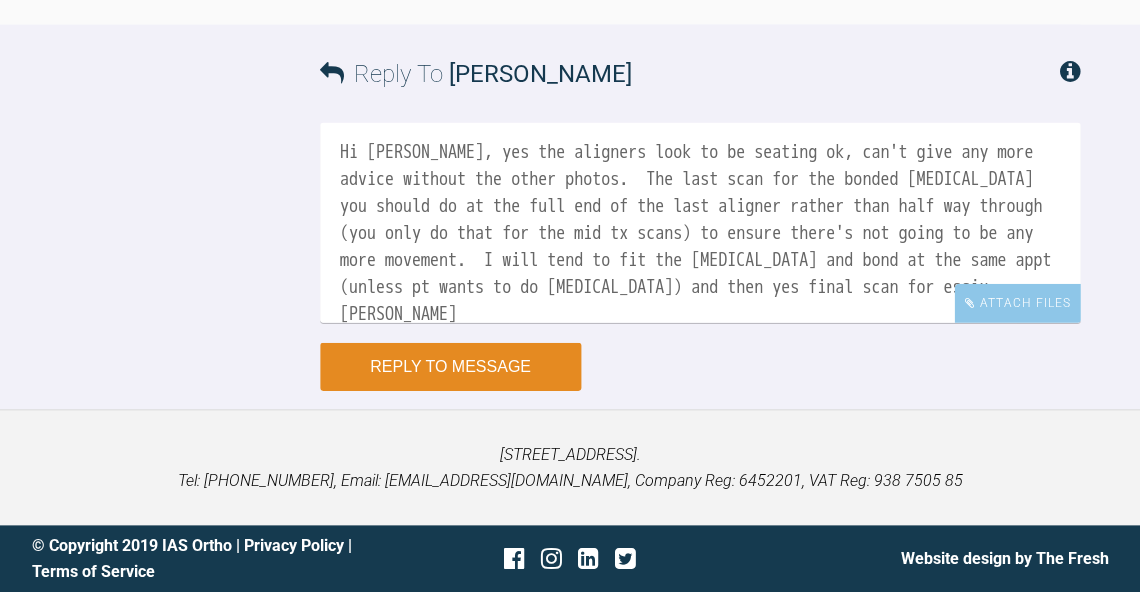 type on "Hi Izabela, yes the aligners look to be seating ok, can't give any more advice without the other photos.  The last scan for the bonded retainer you should do at the full end of the last aligner rather than half way through (you only do that for the mid tx scans) to ensure there's not going to be any more movement.  I will tend to fit the retainer and bond at the same appt (unless pt wants to do whitening) and then yes final scan for essix.
BW
Kelly" 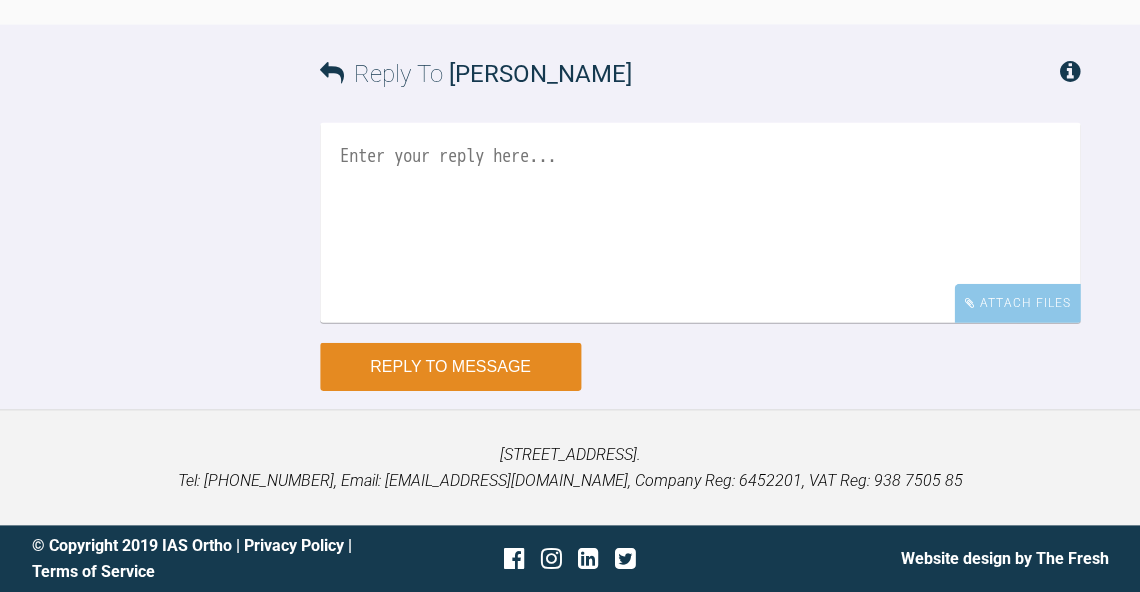 scroll, scrollTop: 0, scrollLeft: 0, axis: both 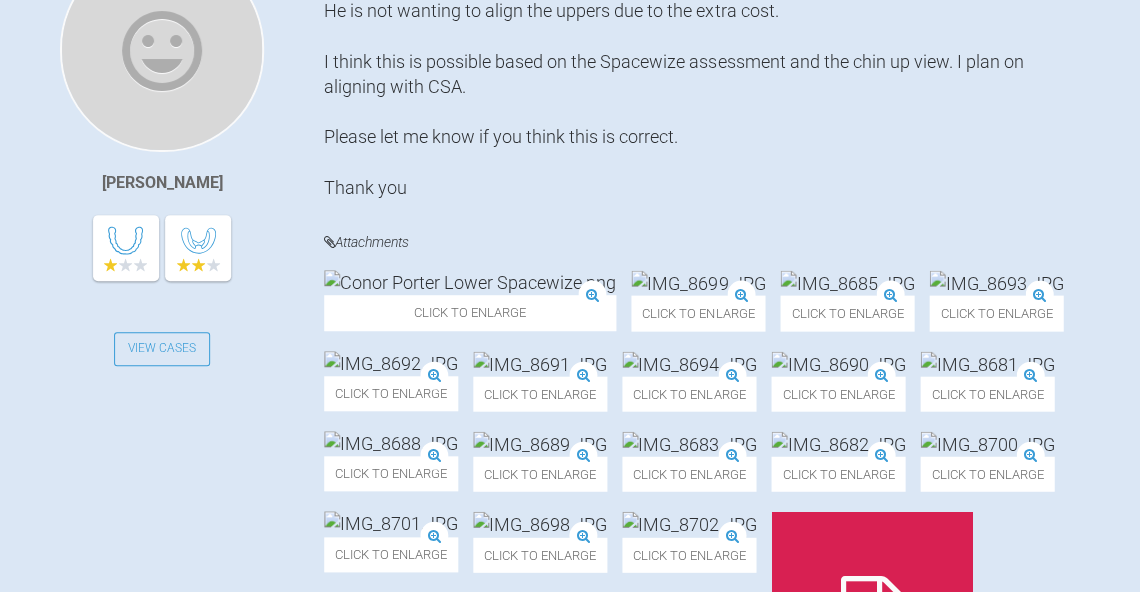 click at bounding box center [470, 282] 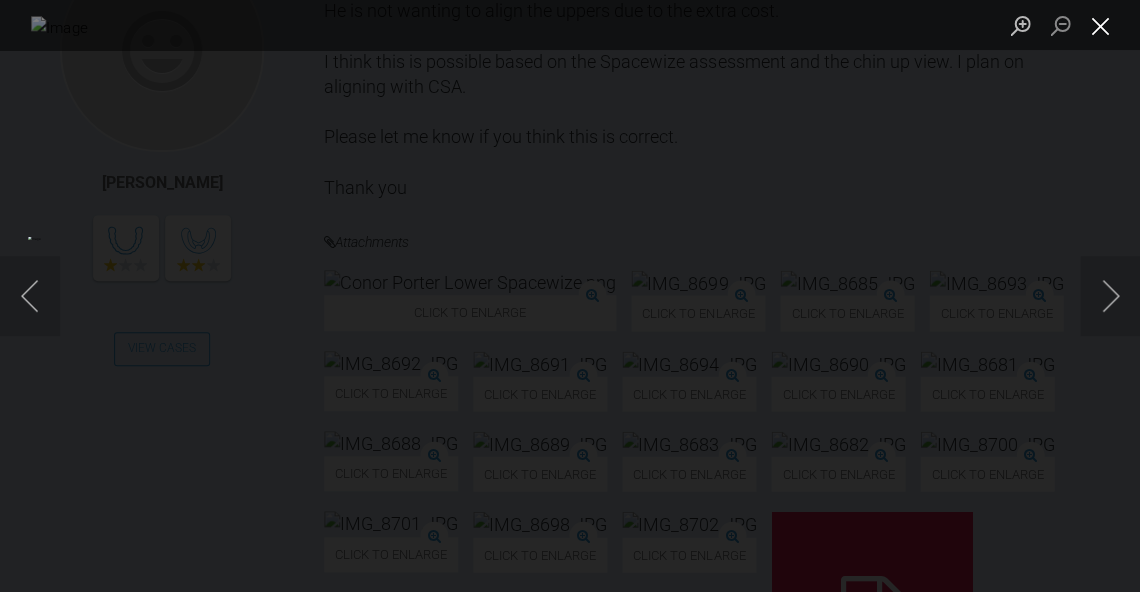 click at bounding box center (1100, 25) 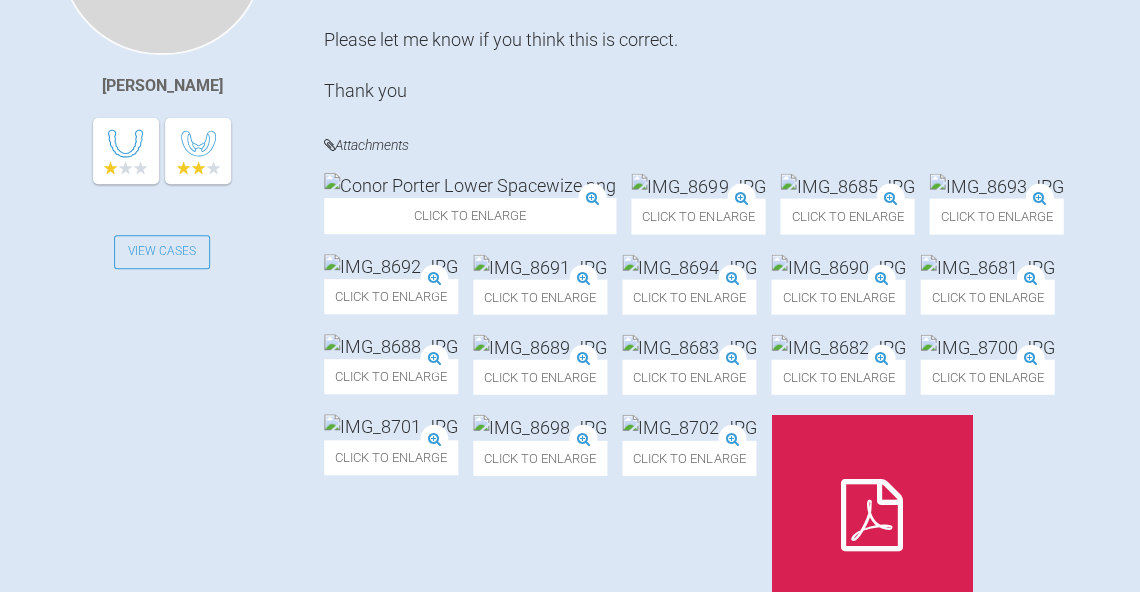 scroll, scrollTop: 684, scrollLeft: 0, axis: vertical 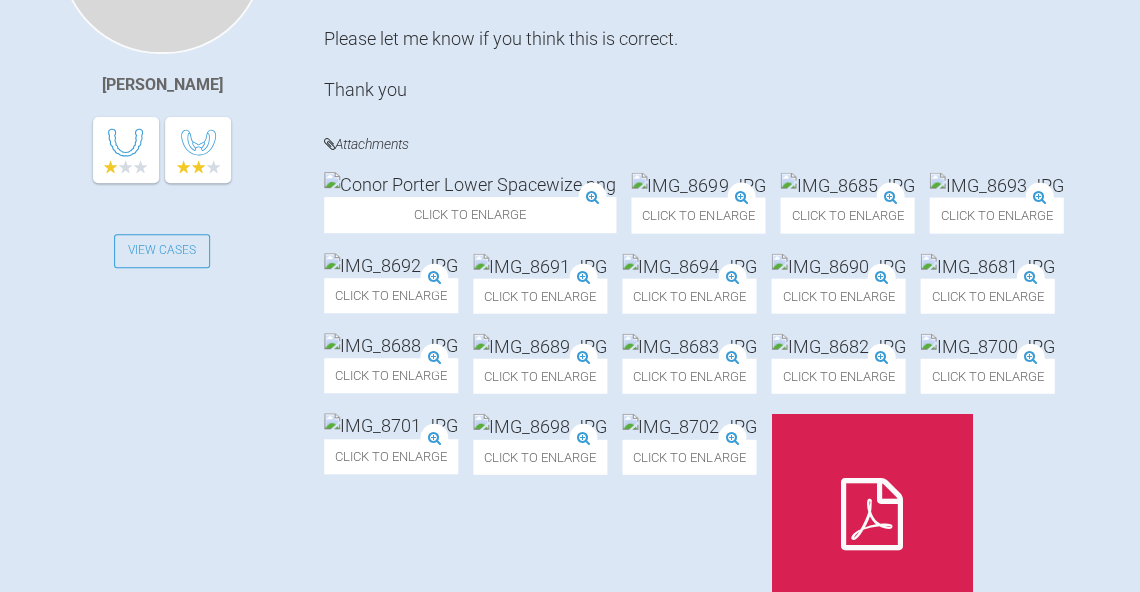 click at bounding box center (996, 184) 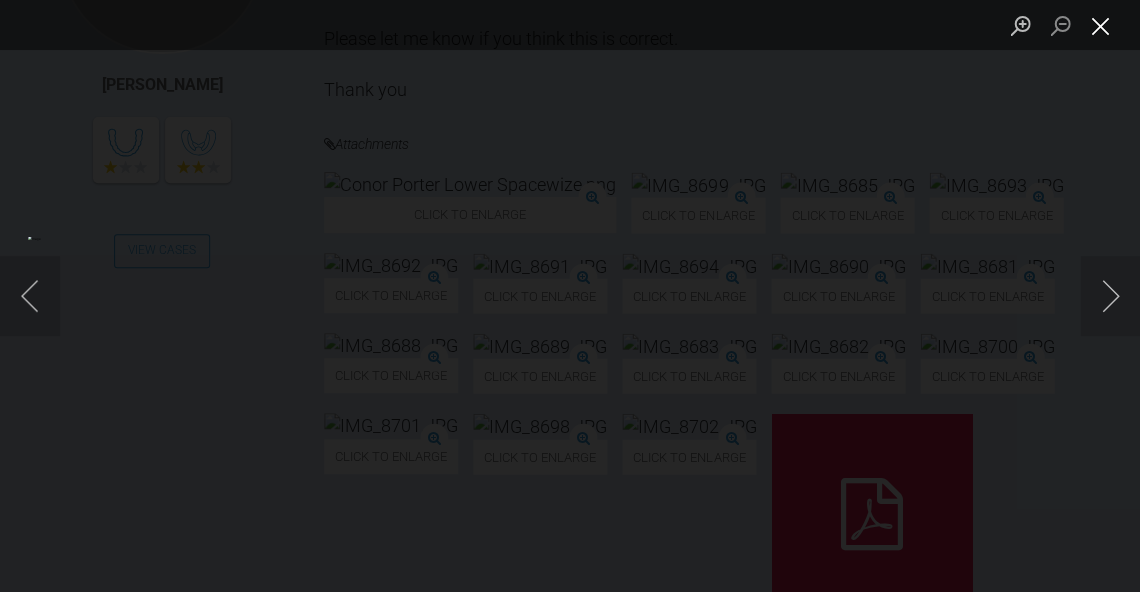 click at bounding box center (1100, 25) 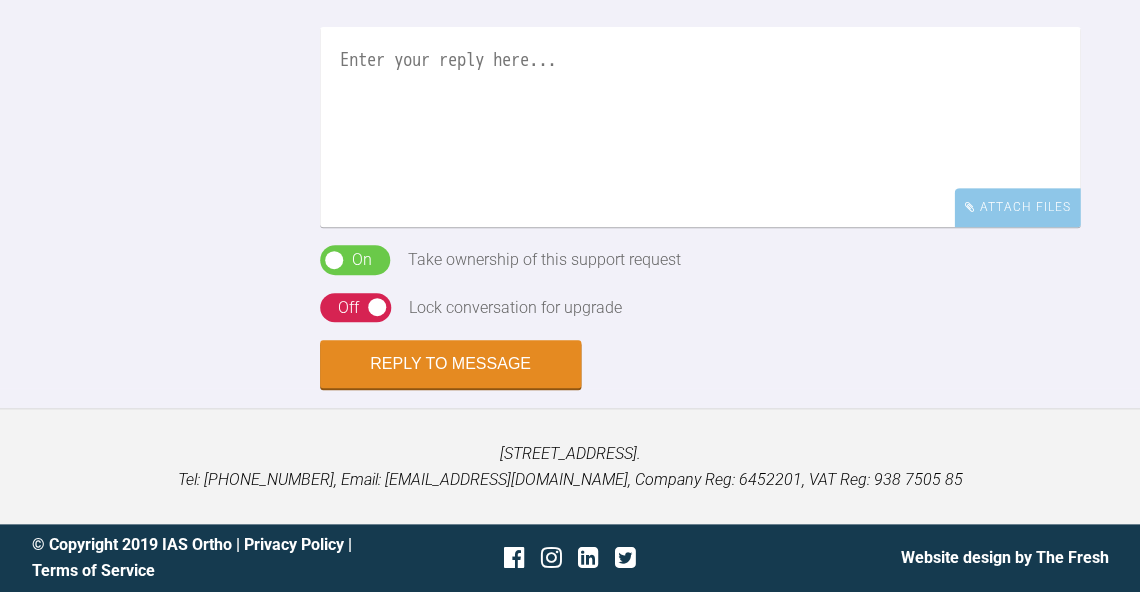 click at bounding box center (700, 127) 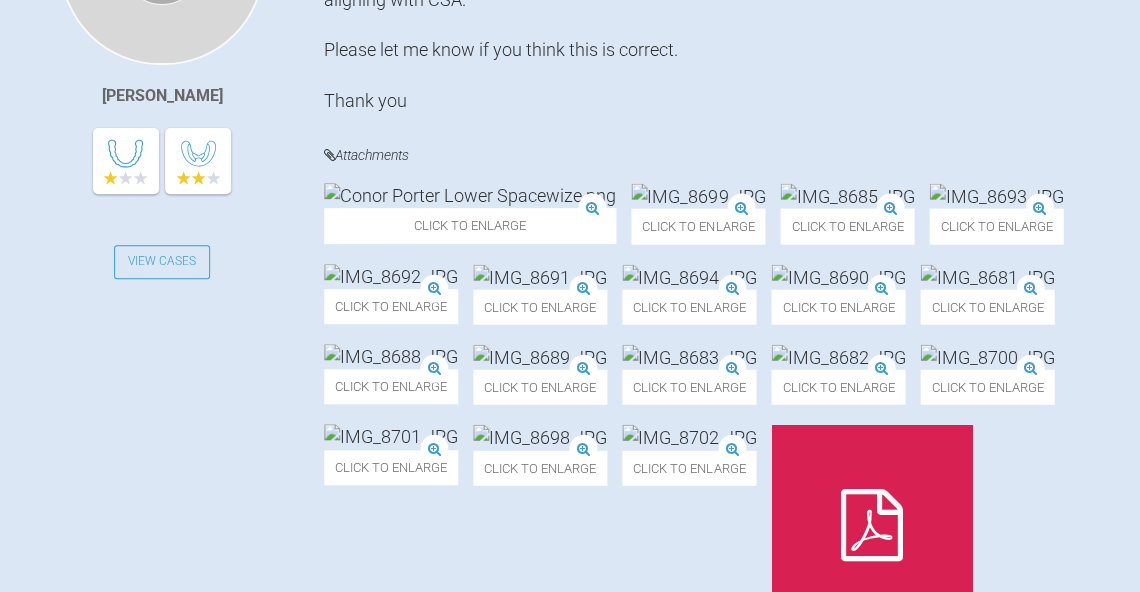 scroll, scrollTop: 681, scrollLeft: 0, axis: vertical 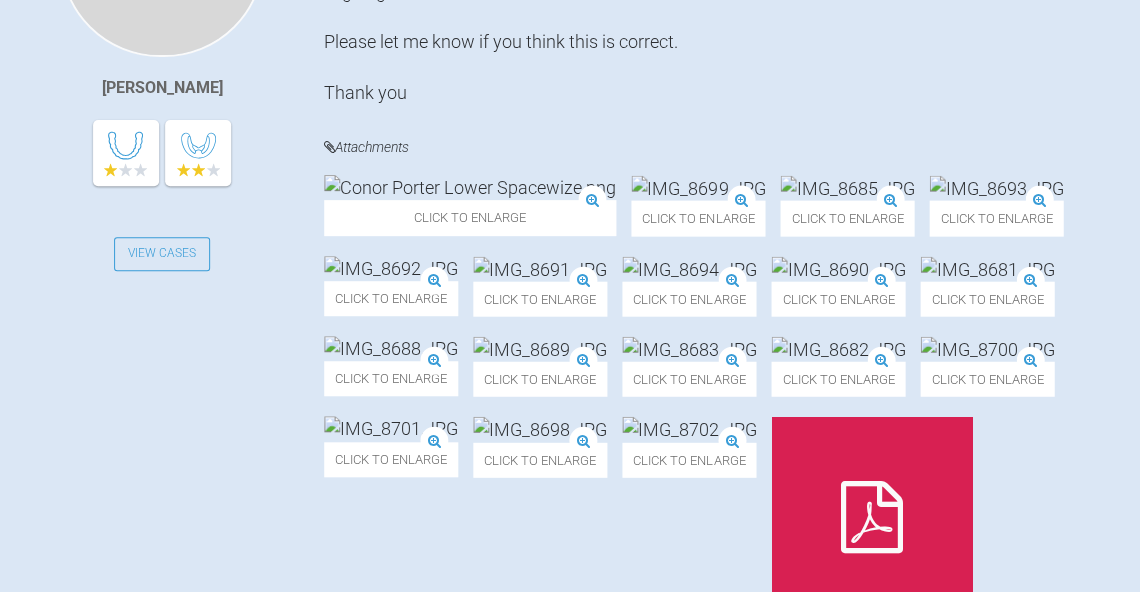 click at bounding box center [470, 187] 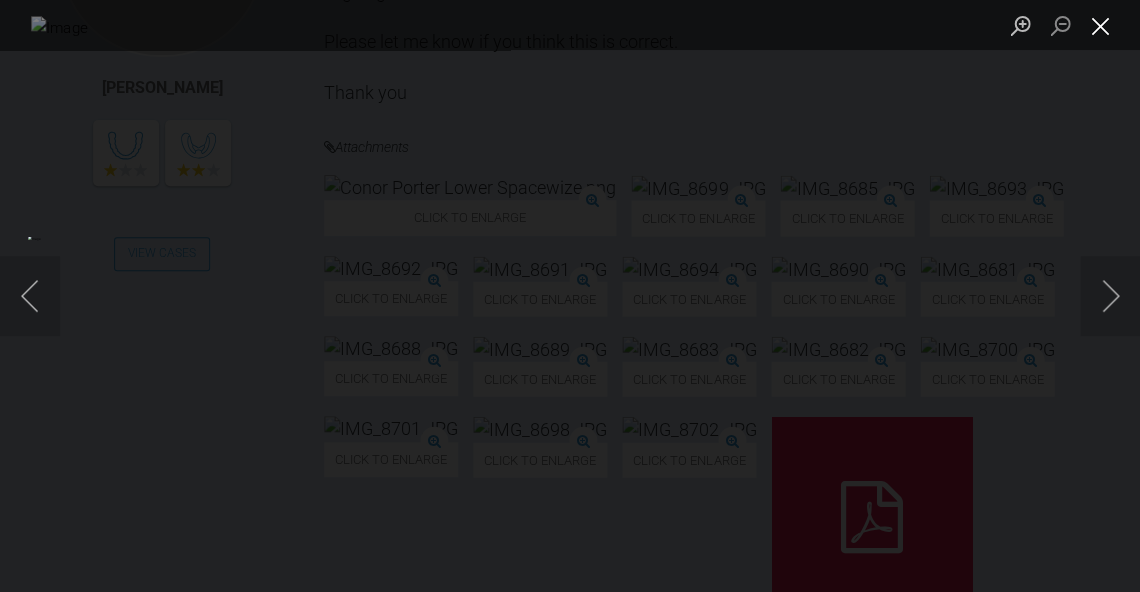 click at bounding box center [1100, 25] 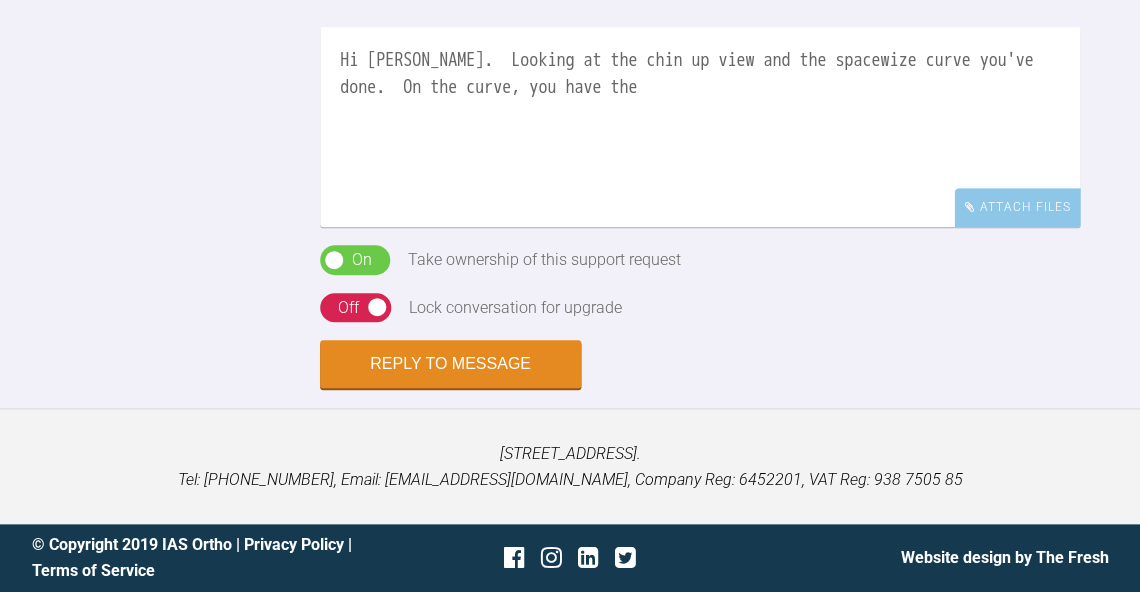 scroll, scrollTop: 1730, scrollLeft: 0, axis: vertical 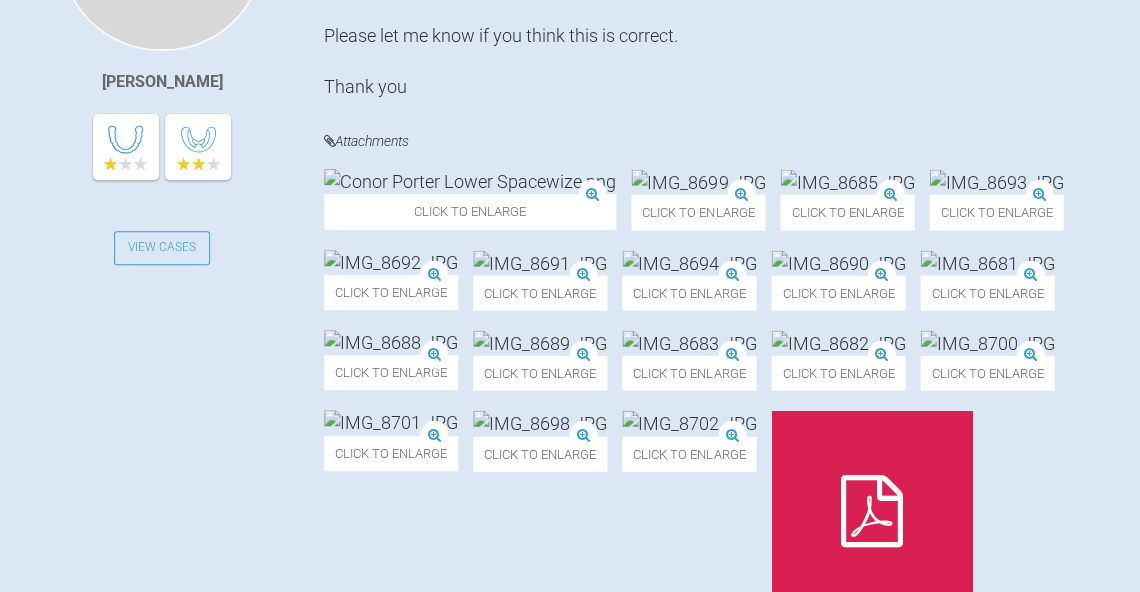 click at bounding box center [470, 181] 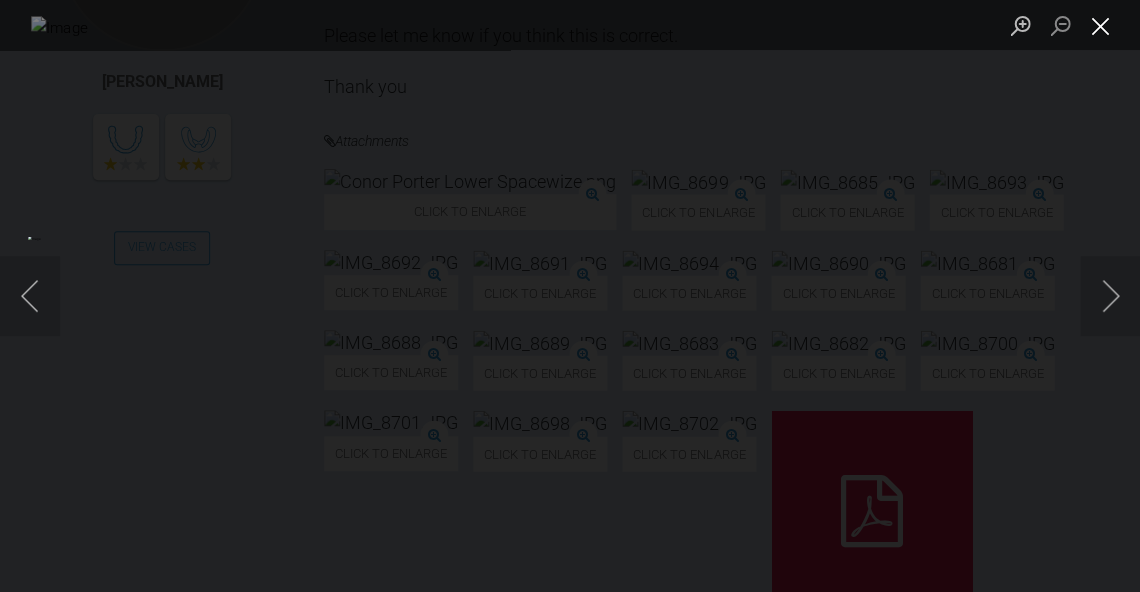 click at bounding box center [1100, 25] 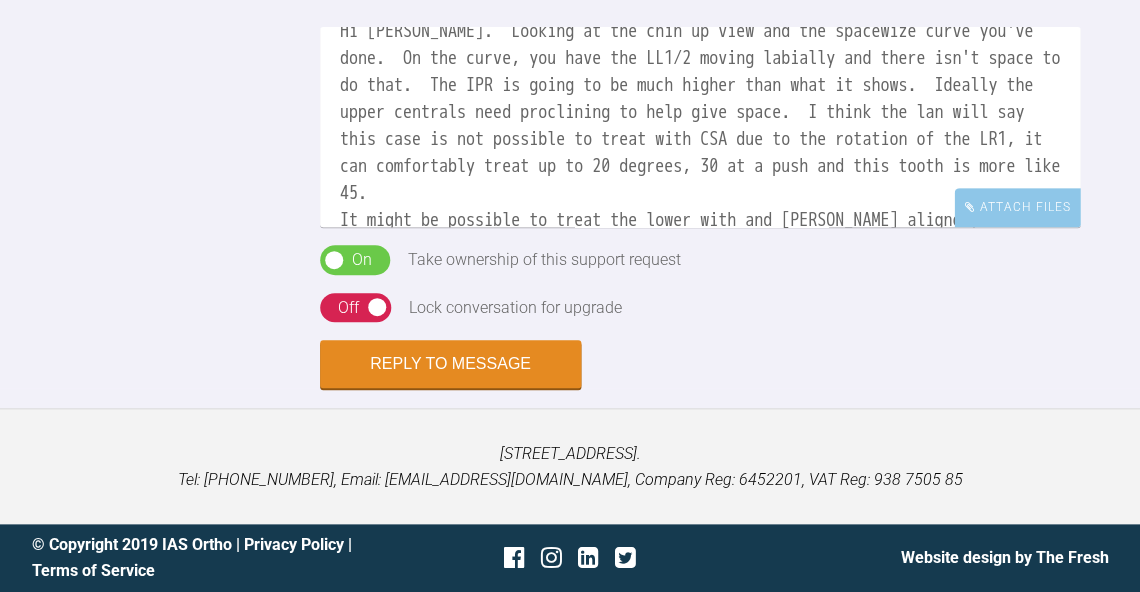 scroll, scrollTop: 1965, scrollLeft: 0, axis: vertical 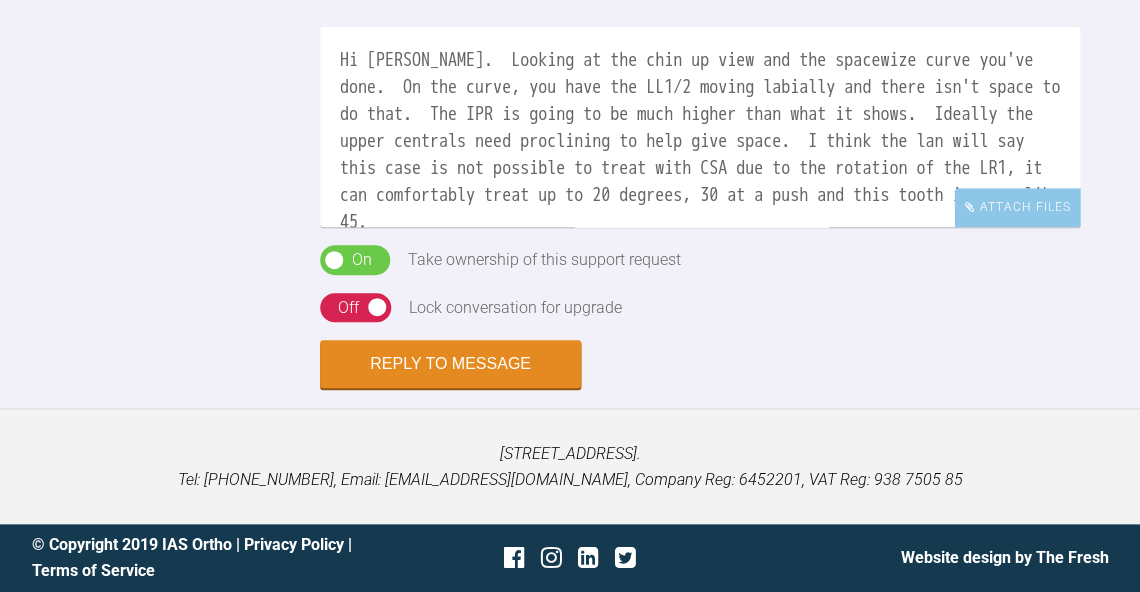 click on "Hi Priyanthan.  Looking at the chin up view and the spacewize curve you've done.  On the curve, you have the LL1/2 moving labially and there isn't space to do that.  The IPR is going to be much higher than what it shows.  Ideally the upper centrals need proclining to help give space.  I think the lan will say this case is not possible to treat with CSA due to the rotation of the LR1, it can comfortably treat up to 20 degrees, 30 at a push and this tooth is more like 45.
It might be possible to treat the lower with and Inman aligner, but the upper will also need treating and you need to be comfortable with doing a high amount of IPR on the lower." at bounding box center (700, 127) 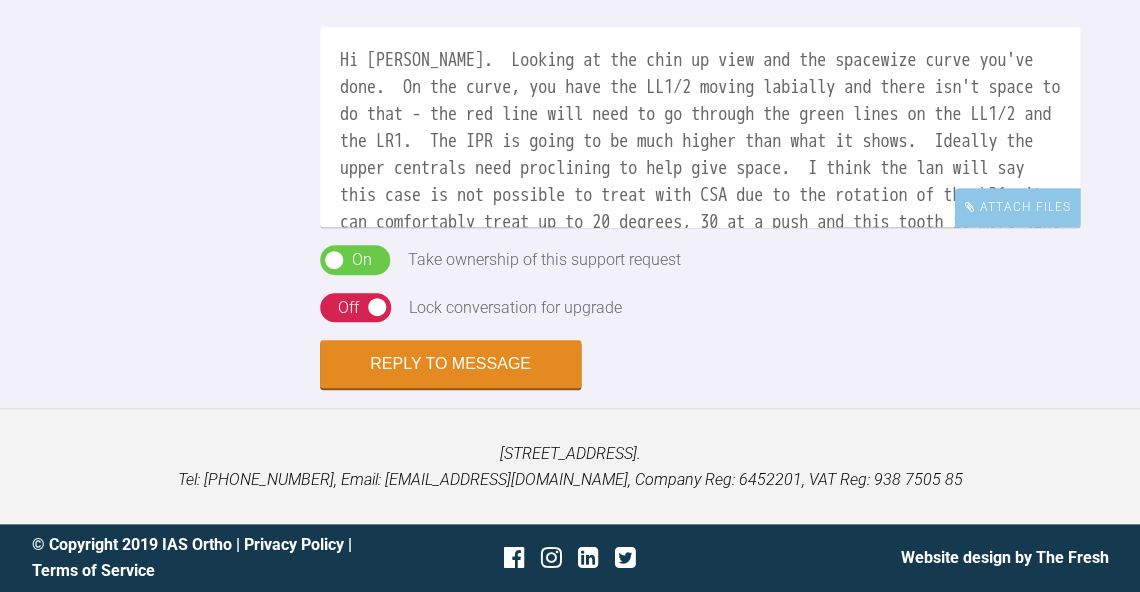 click on "Hi Priyanthan.  Looking at the chin up view and the spacewize curve you've done.  On the curve, you have the LL1/2 moving labially and there isn't space to do that - the red line will need to go through the green lines on the LL1/2 and the LR1.  The IPR is going to be much higher than what it shows.  Ideally the upper centrals need proclining to help give space.  I think the lan will say this case is not possible to treat with CSA due to the rotation of the LR1, it can comfortably treat up to 20 degrees, 30 at a push and this tooth is more like 45.
It might be possible to treat the lower with and Inman aligner, but the upper will also need treating and you need to be comfortable with doing a high amount of IPR on the lower." at bounding box center [700, 127] 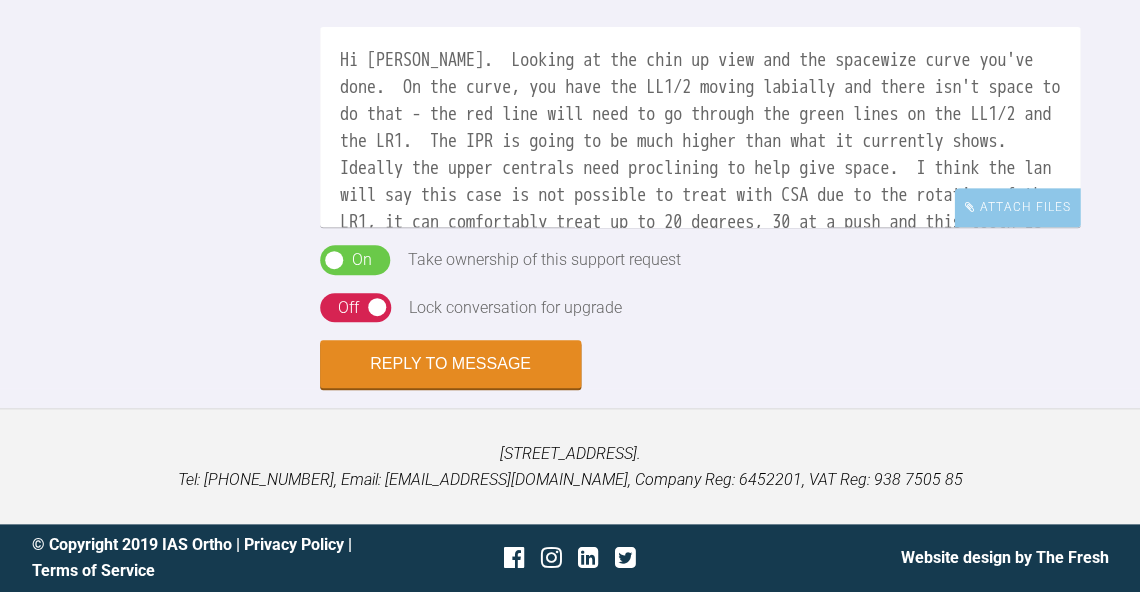 click on "Hi Priyanthan.  Looking at the chin up view and the spacewize curve you've done.  On the curve, you have the LL1/2 moving labially and there isn't space to do that - the red line will need to go through the green lines on the LL1/2 and the LR1.  The IPR is going to be much higher than what it currently shows.  Ideally the upper centrals need proclining to help give space.  I think the lan will say this case is not possible to treat with CSA due to the rotation of the LR1, it can comfortably treat up to 20 degrees, 30 at a push and this tooth is more like 45.
It might be possible to treat the lower with and Inman aligner, but the upper will also need treating and you need to be comfortable with doing a high amount of IPR on the lower." at bounding box center (700, 127) 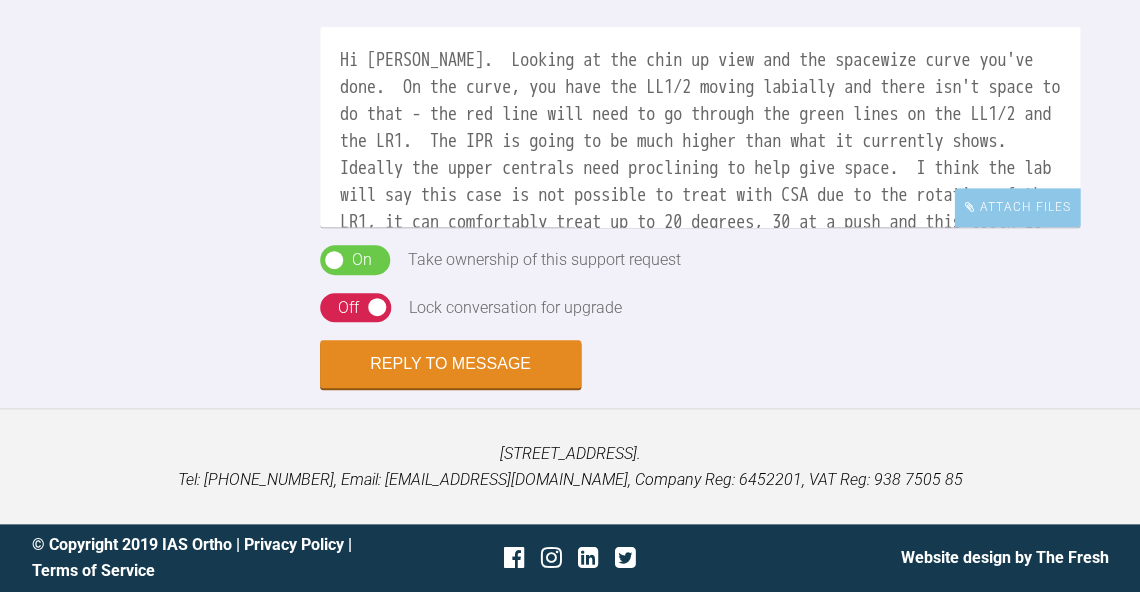 click on "Hi Priyanthan.  Looking at the chin up view and the spacewize curve you've done.  On the curve, you have the LL1/2 moving labially and there isn't space to do that - the red line will need to go through the green lines on the LL1/2 and the LR1.  The IPR is going to be much higher than what it currently shows.  Ideally the upper centrals need proclining to help give space.  I think the lab will say this case is not possible to treat with CSA due to the rotation of the LR1, it can comfortably treat up to 20 degrees, 30 at a push and this tooth is more like 45.
It might be possible to treat the lower with and Inman aligner, but the upper will also need treating and you need to be comfortable with doing a high amount of IPR on the lower." at bounding box center (700, 127) 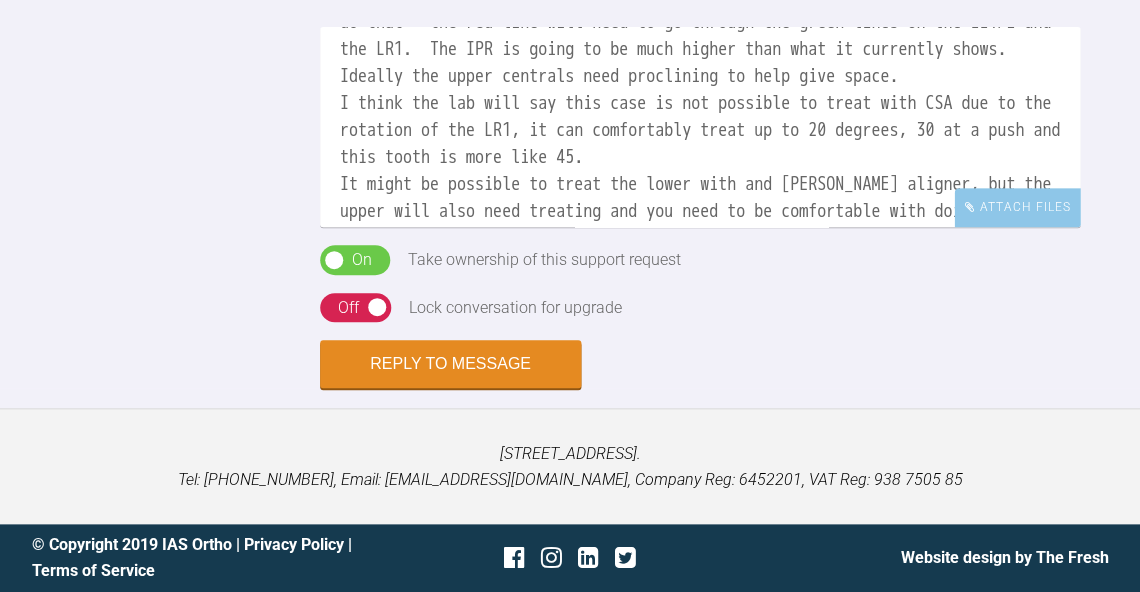 scroll, scrollTop: 105, scrollLeft: 0, axis: vertical 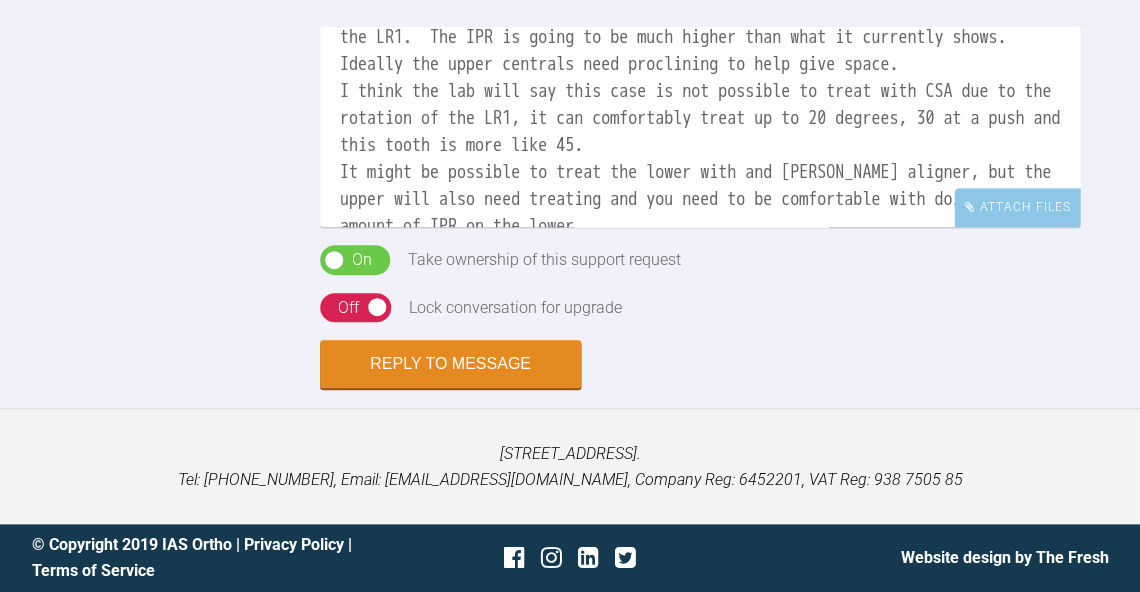 click on "Hi Priyanthan.  Looking at the chin up view and the spacewize curve you've done.  On the curve, you have the LL1/2 moving labially and there isn't space to do that - the red line will need to go through the green lines on the LL1/2 and the LR1.  The IPR is going to be much higher than what it currently shows.  Ideally the upper centrals need proclining to help give space.
I think the lab will say this case is not possible to treat with CSA due to the rotation of the LR1, it can comfortably treat up to 20 degrees, 30 at a push and this tooth is more like 45.
It might be possible to treat the lower with and Inman aligner, but the upper will also need treating and you need to be comfortable with doing a high amount of IPR on the lower." at bounding box center (700, 127) 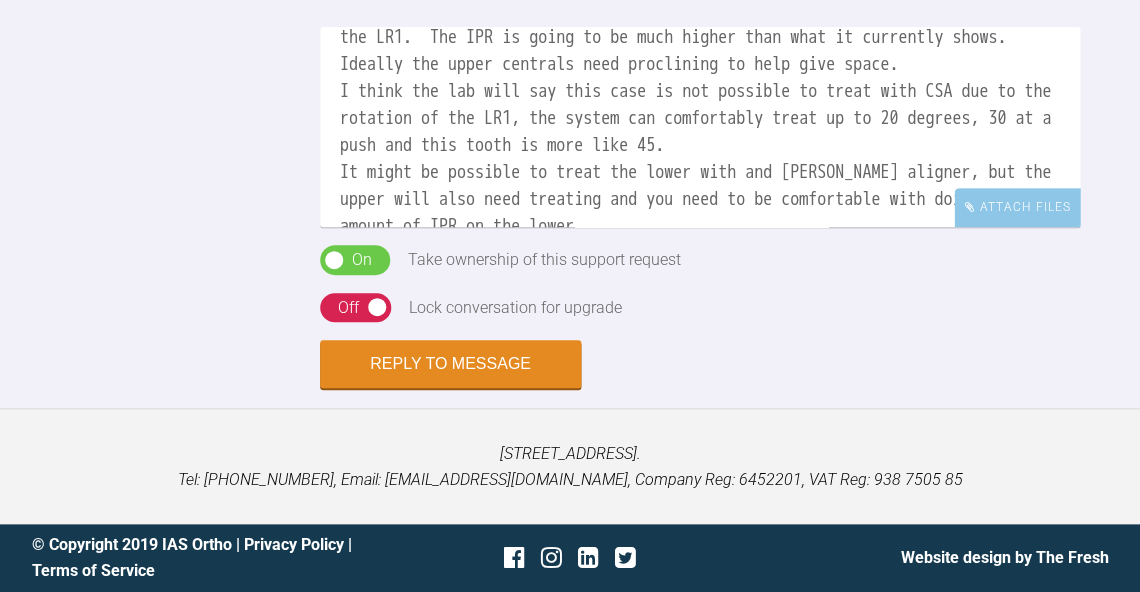 click on "Hi Priyanthan.  Looking at the chin up view and the spacewize curve you've done.  On the curve, you have the LL1/2 moving labially and there isn't space to do that - the red line will need to go through the green lines on the LL1/2 and the LR1.  The IPR is going to be much higher than what it currently shows.  Ideally the upper centrals need proclining to help give space.
I think the lab will say this case is not possible to treat with CSA due to the rotation of the LR1, the system can comfortably treat up to 20 degrees, 30 at a push and this tooth is more like 45.
It might be possible to treat the lower with and Inman aligner, but the upper will also need treating and you need to be comfortable with doing a high amount of IPR on the lower." at bounding box center (700, 127) 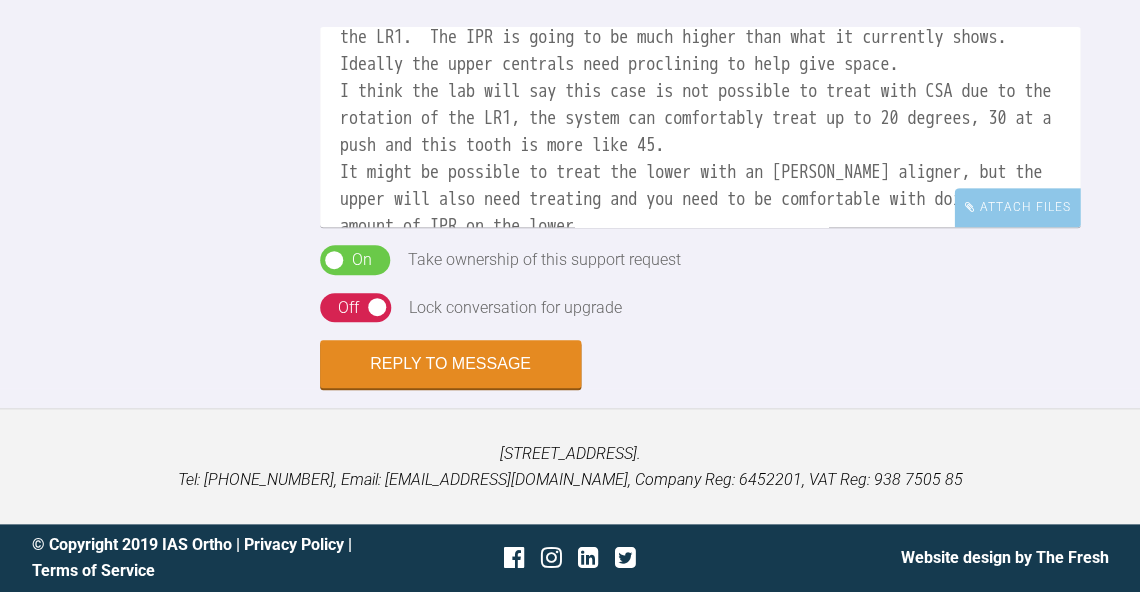 click on "Hi Priyanthan.  Looking at the chin up view and the spacewize curve you've done.  On the curve, you have the LL1/2 moving labially and there isn't space to do that - the red line will need to go through the green lines on the LL1/2 and the LR1.  The IPR is going to be much higher than what it currently shows.  Ideally the upper centrals need proclining to help give space.
I think the lab will say this case is not possible to treat with CSA due to the rotation of the LR1, the system can comfortably treat up to 20 degrees, 30 at a push and this tooth is more like 45.
It might be possible to treat the lower with an Inman aligner, but the upper will also need treating and you need to be comfortable with doing a high amount of IPR on the lower." at bounding box center (700, 127) 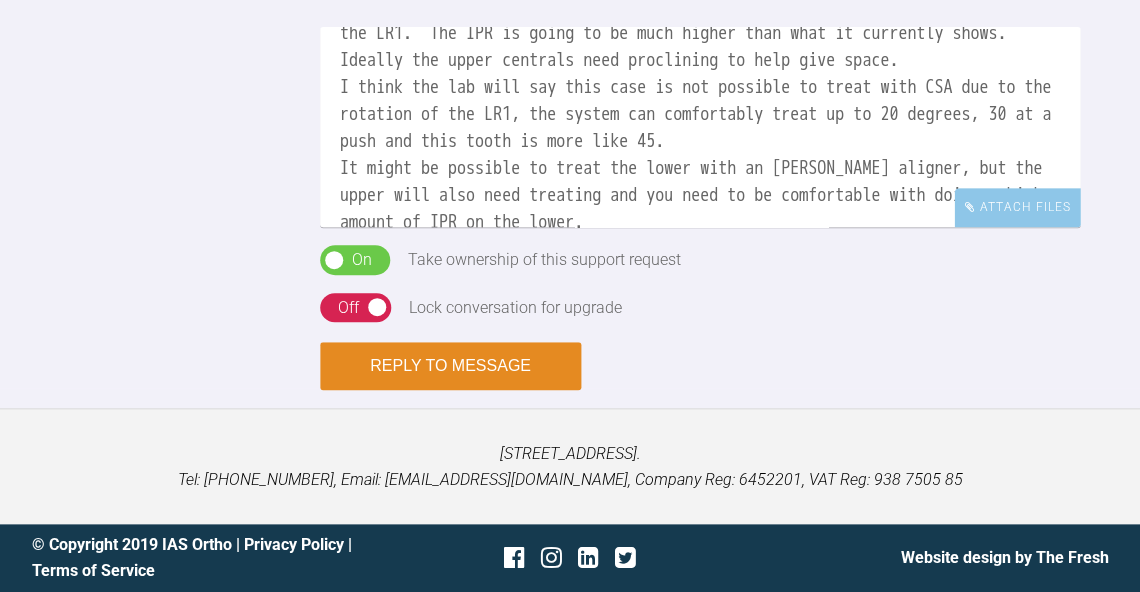 type on "Hi Priyanthan.  Looking at the chin up view and the spacewize curve you've done.  On the curve, you have the LL1/2 moving labially and there isn't space to do that - the red line will need to go through the green lines on the LL1/2 and the LR1.  The IPR is going to be much higher than what it currently shows.  Ideally the upper centrals need proclining to help give space.
I think the lab will say this case is not possible to treat with CSA due to the rotation of the LR1, the system can comfortably treat up to 20 degrees, 30 at a push and this tooth is more like 45.
It might be possible to treat the lower with an Inman aligner, but the upper will also need treating and you need to be comfortable with doing a high amount of IPR on the lower.
BW
Kelly" 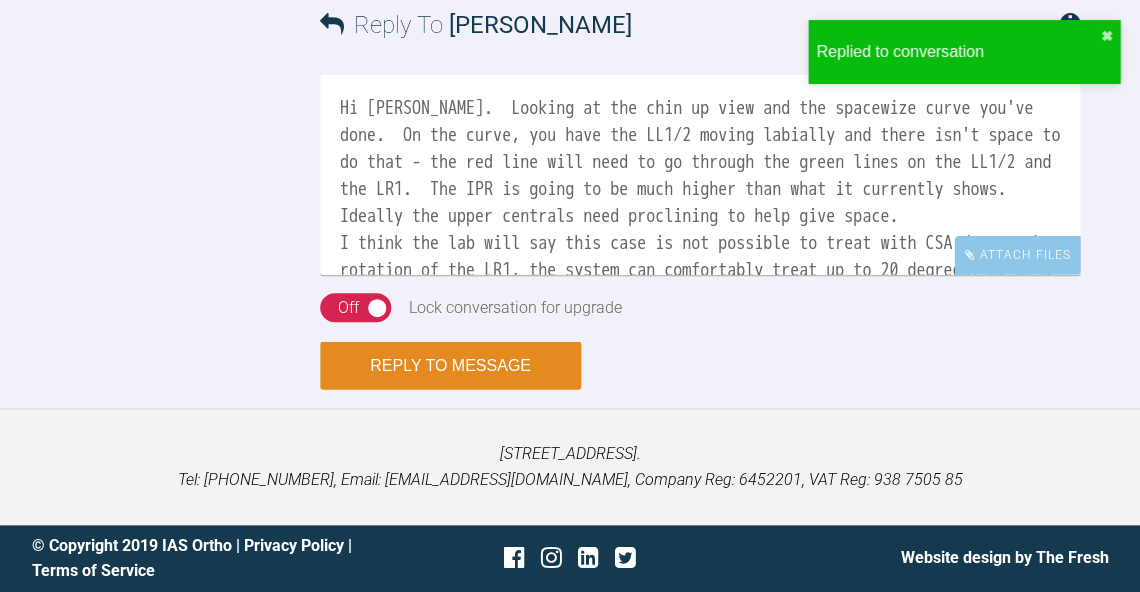 scroll, scrollTop: 2444, scrollLeft: 0, axis: vertical 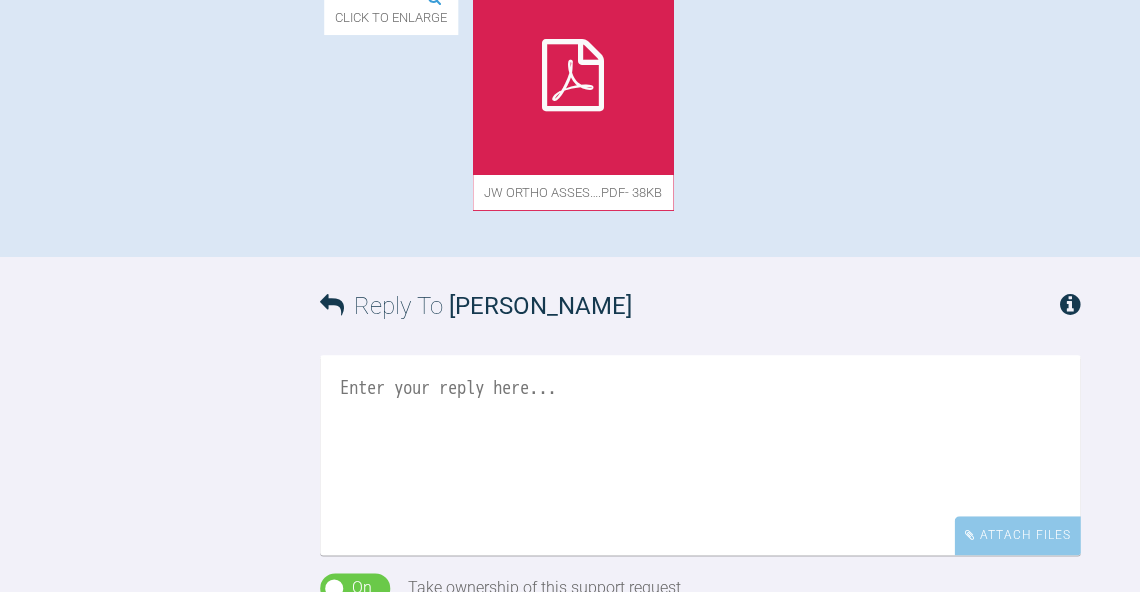 click at bounding box center (987, -174) 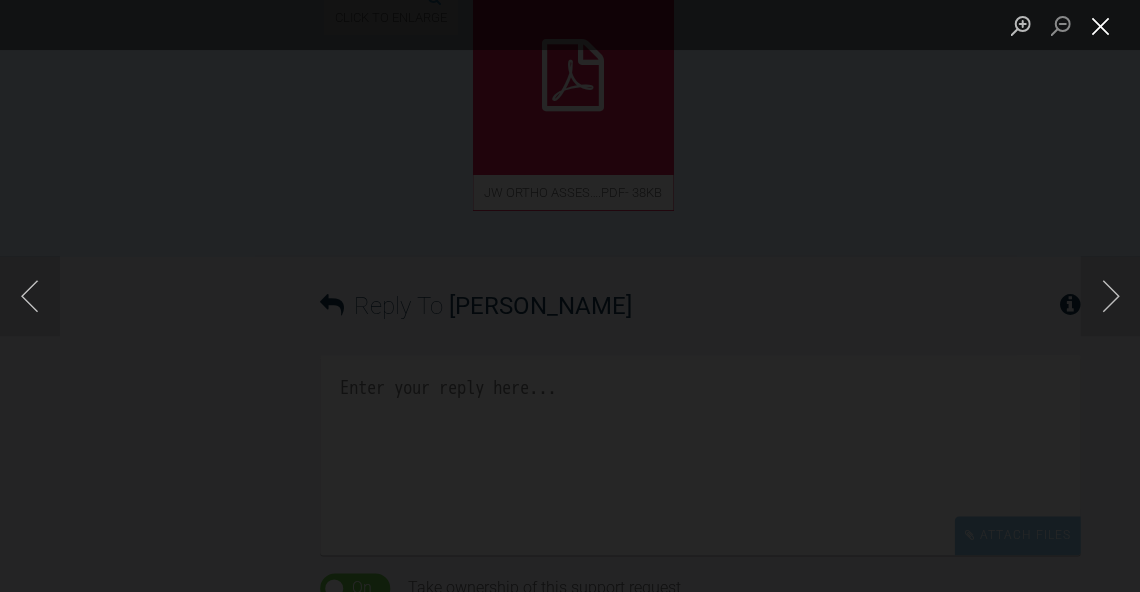 click at bounding box center [1100, 25] 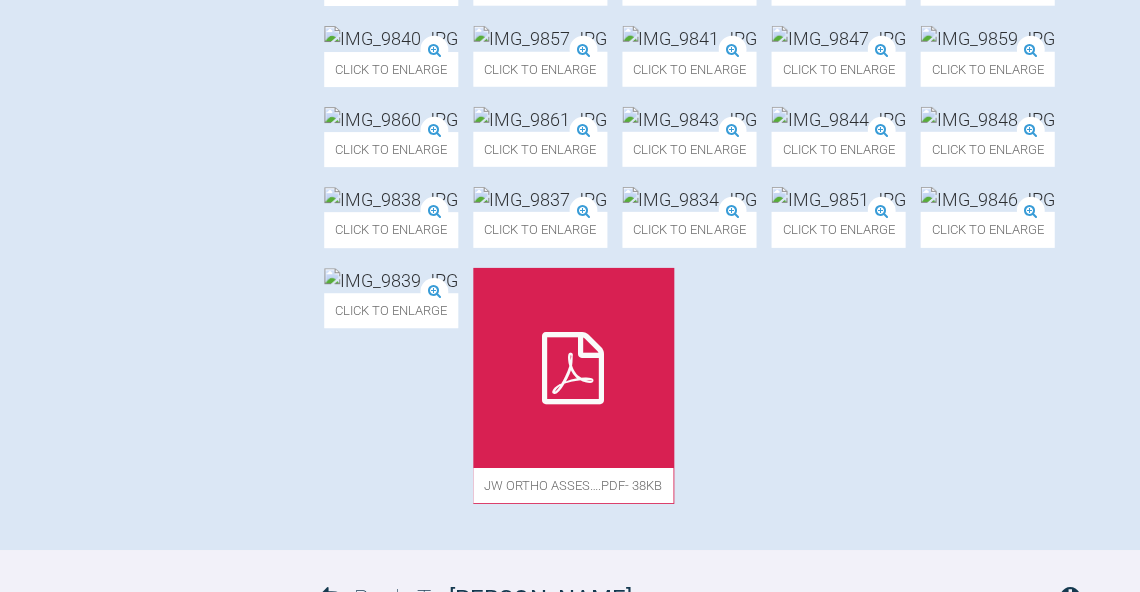 scroll, scrollTop: 984, scrollLeft: 0, axis: vertical 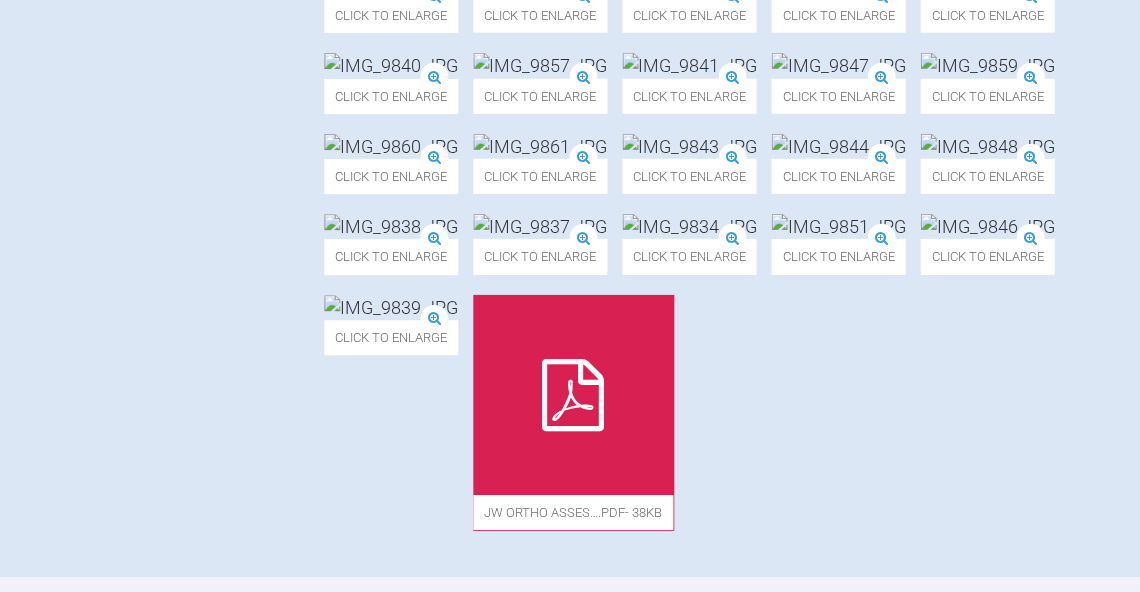 click at bounding box center [987, -15] 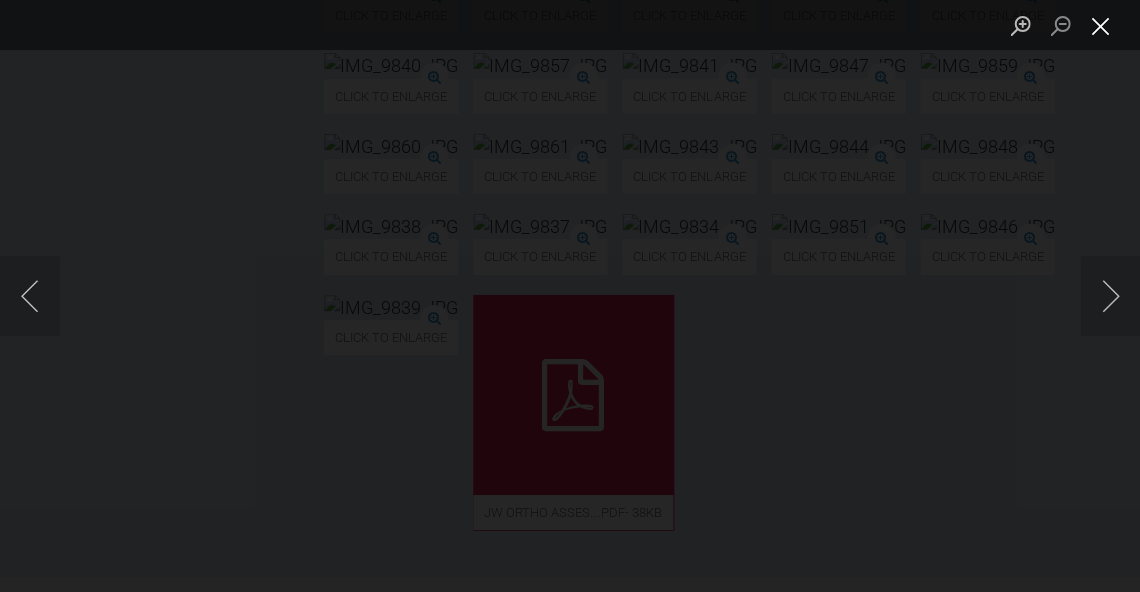 click at bounding box center (1100, 25) 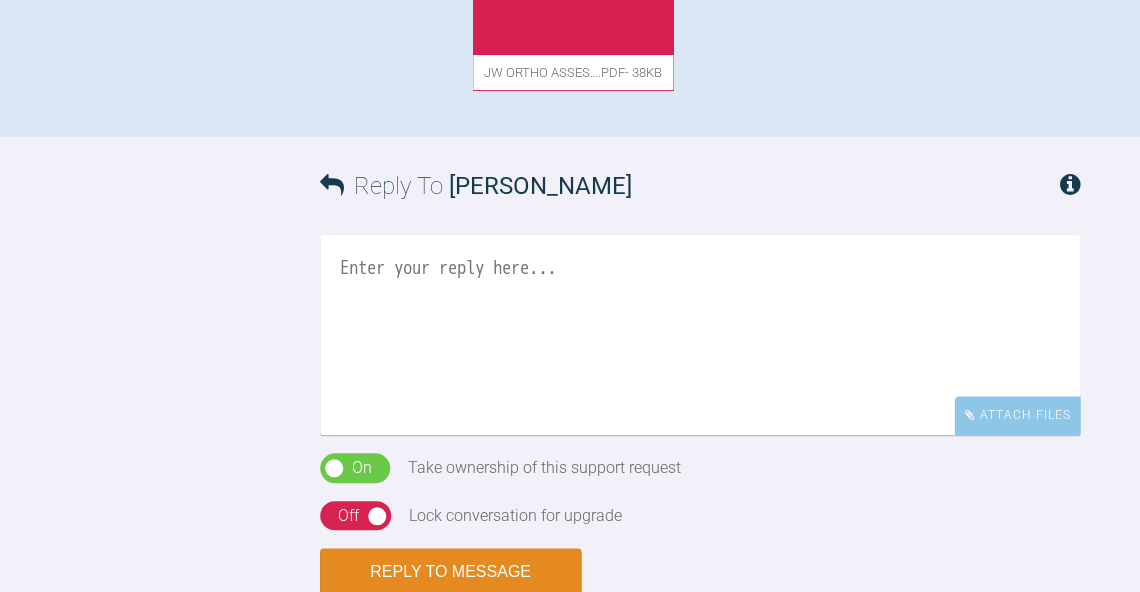scroll, scrollTop: 1433, scrollLeft: 0, axis: vertical 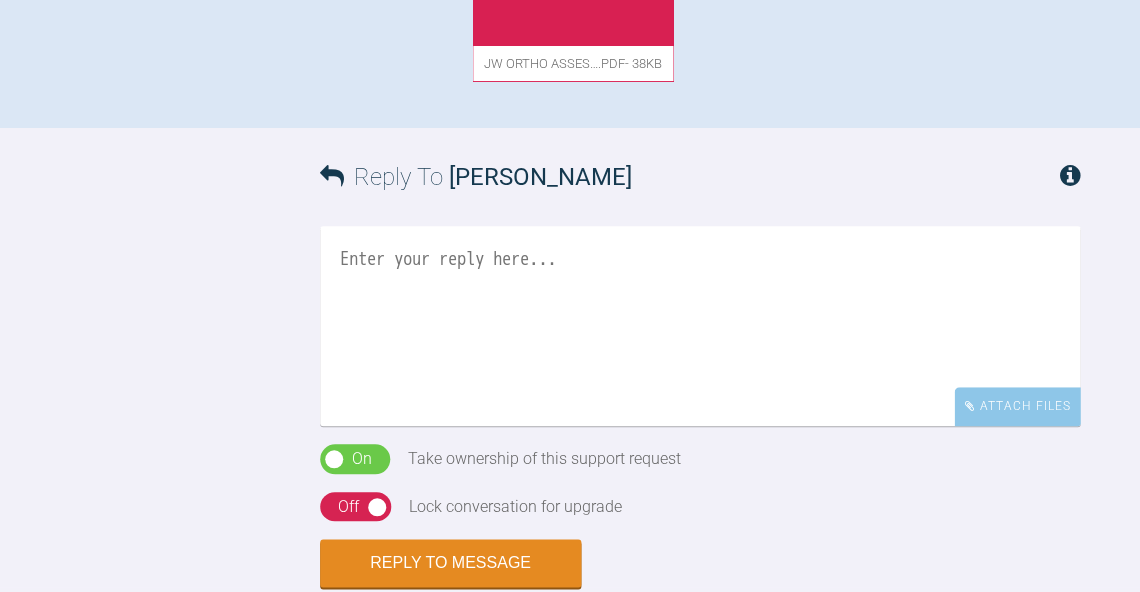click at bounding box center (987, -303) 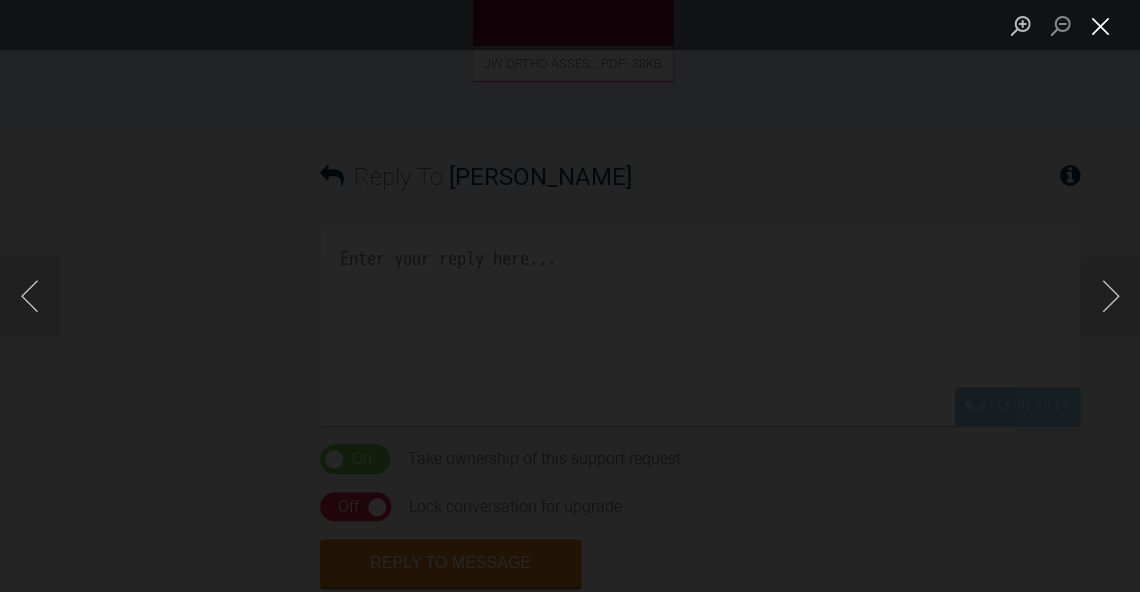 click at bounding box center [1100, 25] 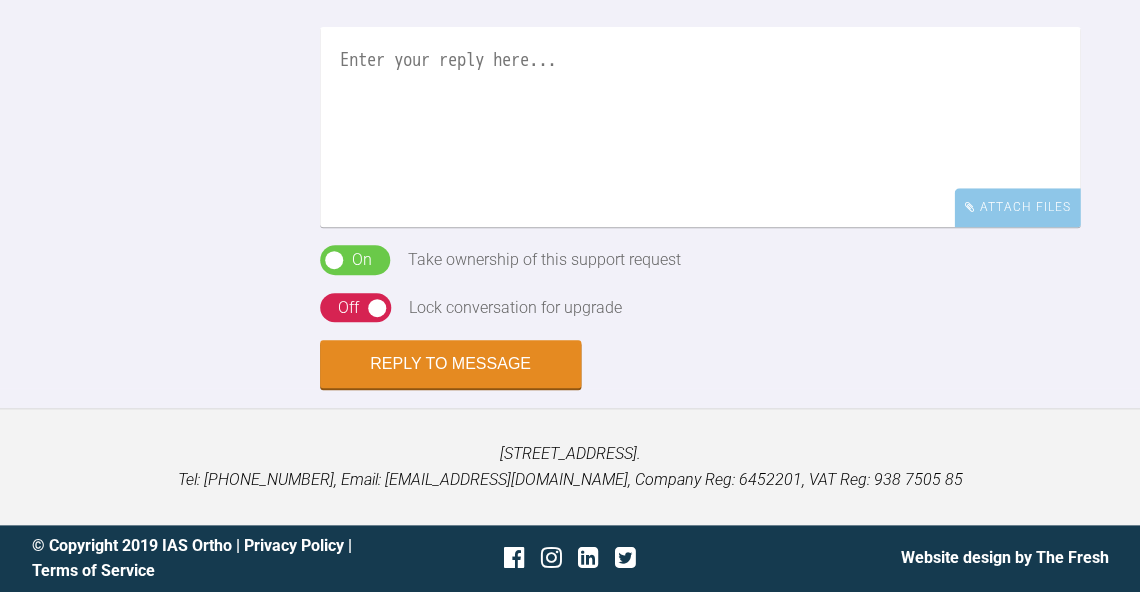 scroll, scrollTop: 2333, scrollLeft: 0, axis: vertical 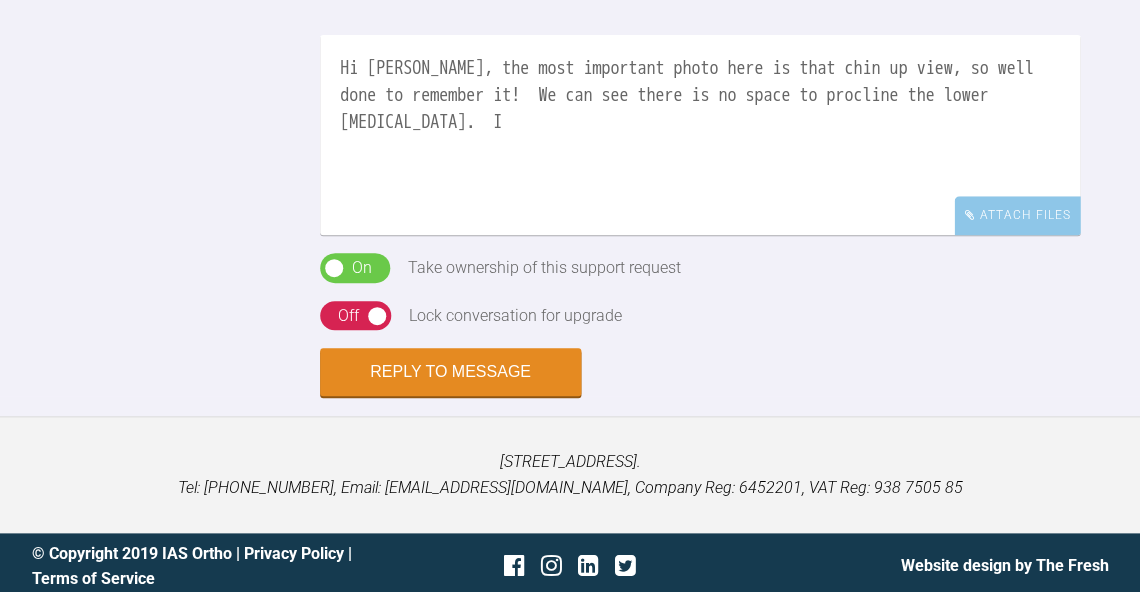 click at bounding box center (391, -333) 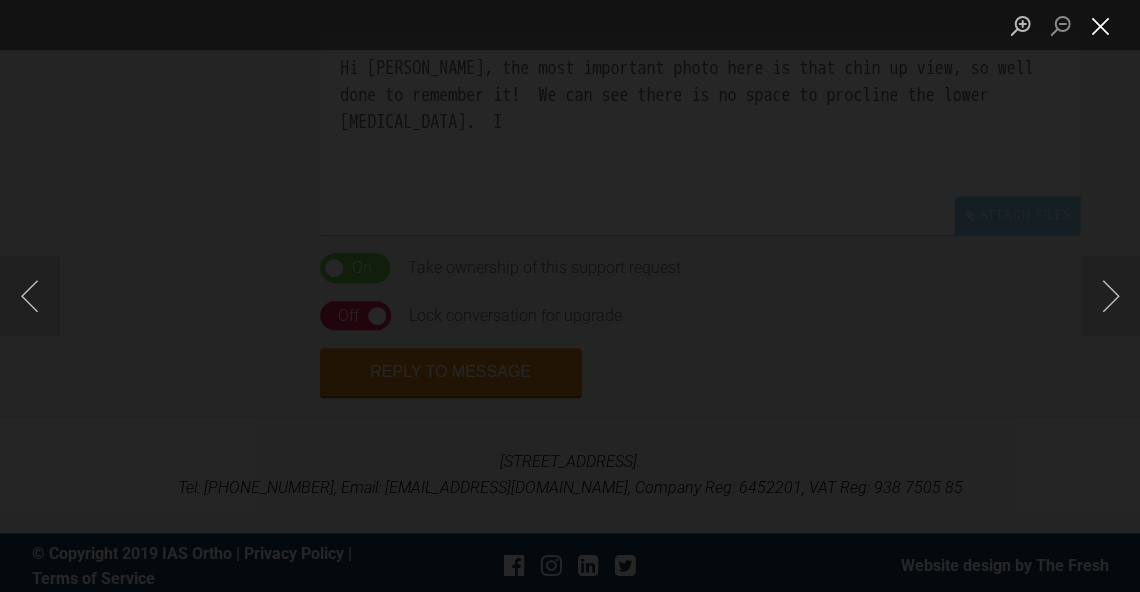 click at bounding box center [1100, 25] 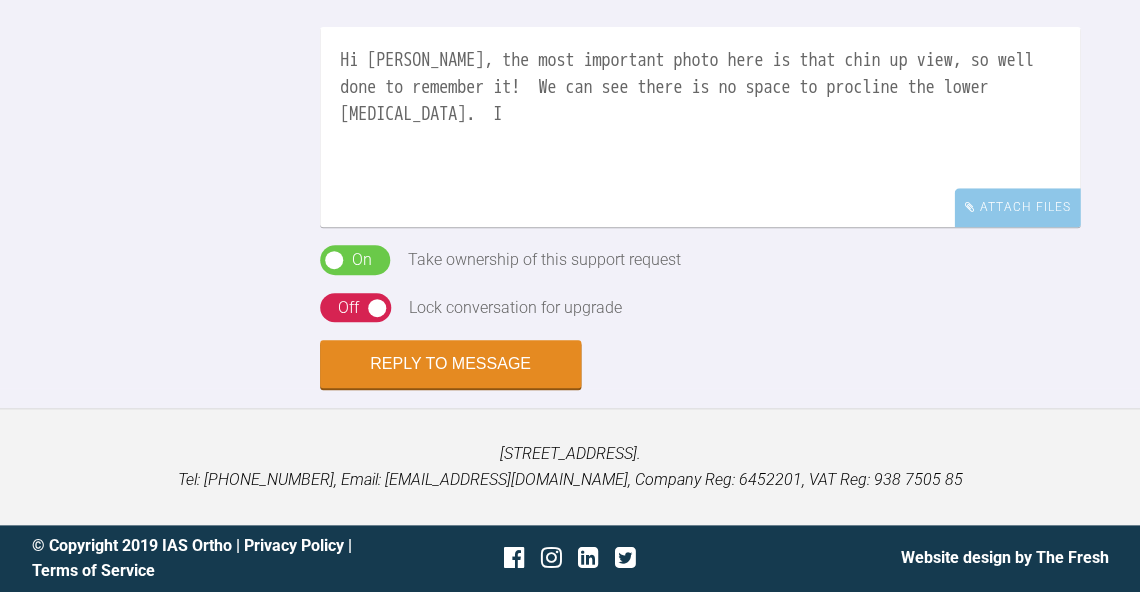 scroll, scrollTop: 2294, scrollLeft: 0, axis: vertical 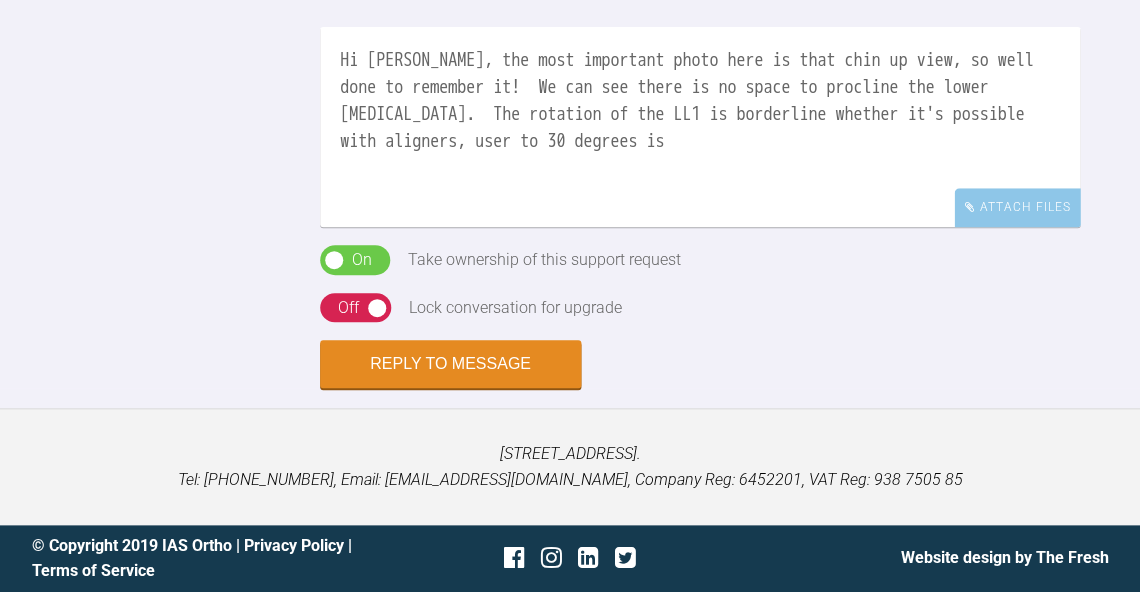 click on "Hi [PERSON_NAME], the most important photo here is that chin up view, so well done to remember it!  We can see there is no space to procline the lower [MEDICAL_DATA].  The rotation of the LL1 is borderline whether it's possible with aligners, user to 30 degrees is" at bounding box center [700, 127] 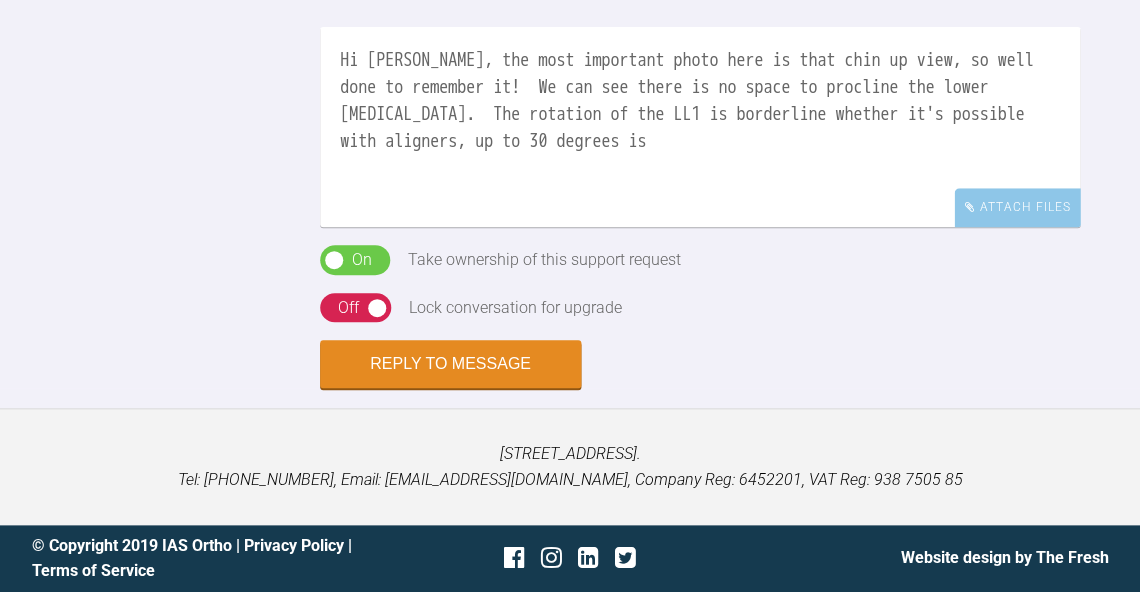 click on "Hi [PERSON_NAME], the most important photo here is that chin up view, so well done to remember it!  We can see there is no space to procline the lower [MEDICAL_DATA].  The rotation of the LL1 is borderline whether it's possible with aligners, up to 30 degrees is" at bounding box center [700, 127] 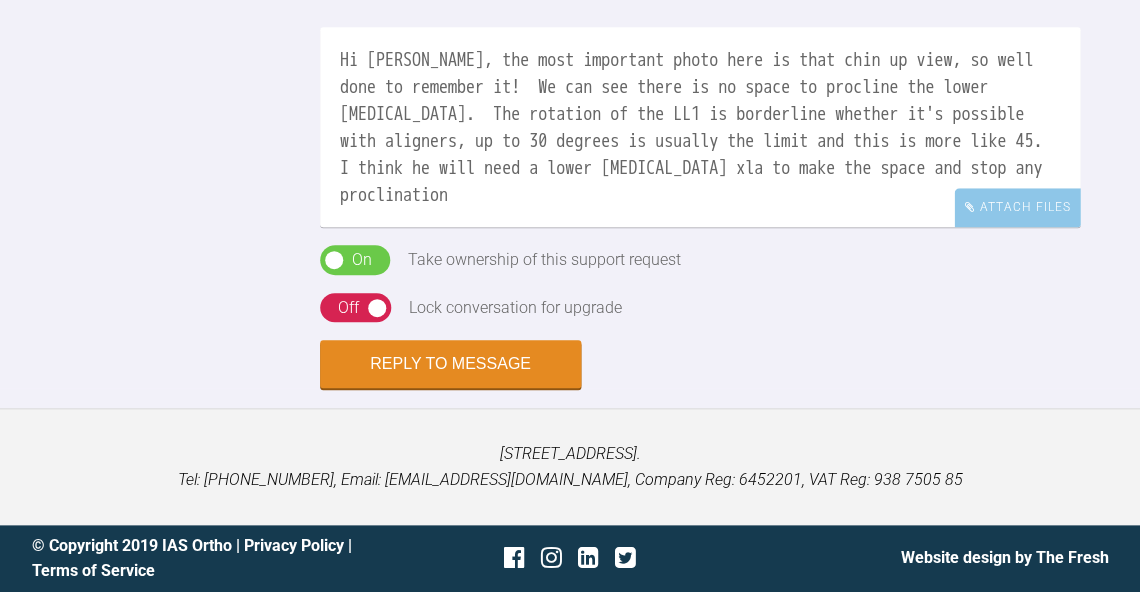 scroll, scrollTop: 1745, scrollLeft: 0, axis: vertical 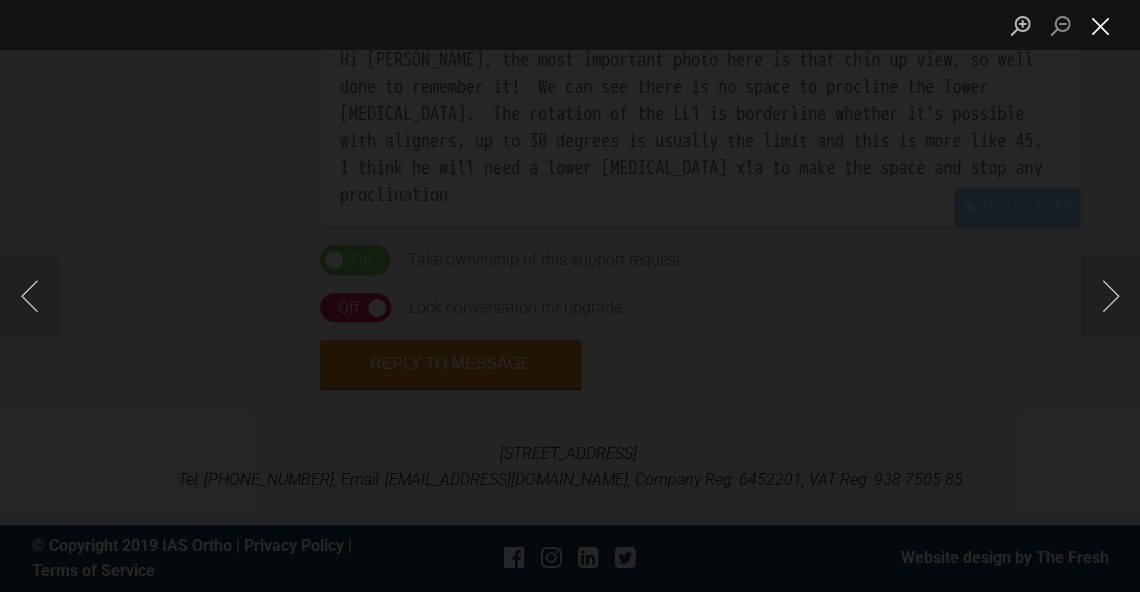 click at bounding box center [1100, 25] 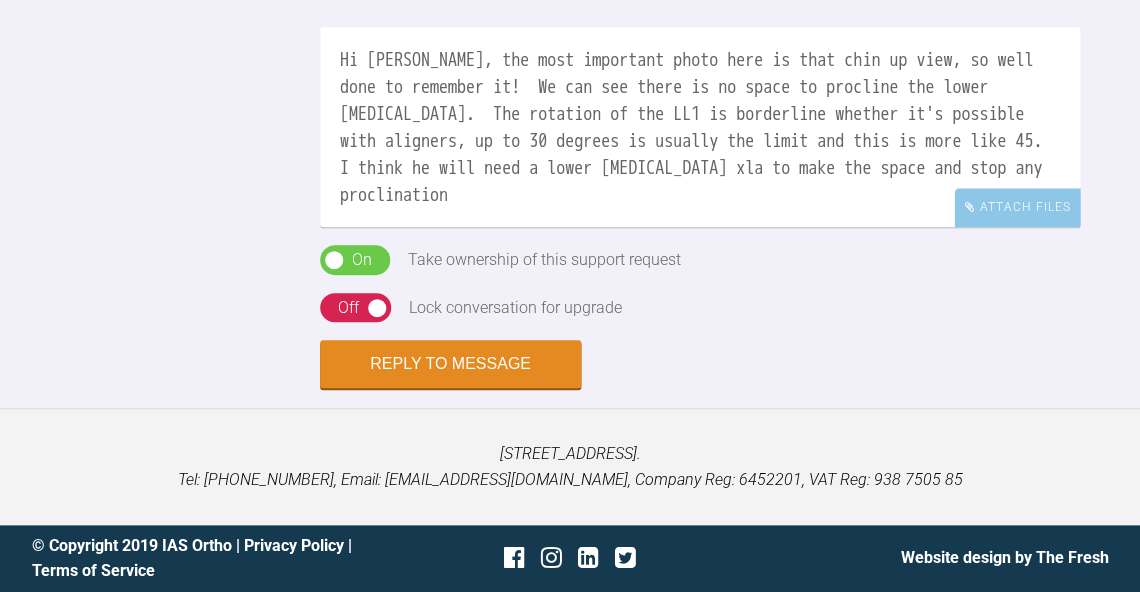 scroll, scrollTop: 1658, scrollLeft: 0, axis: vertical 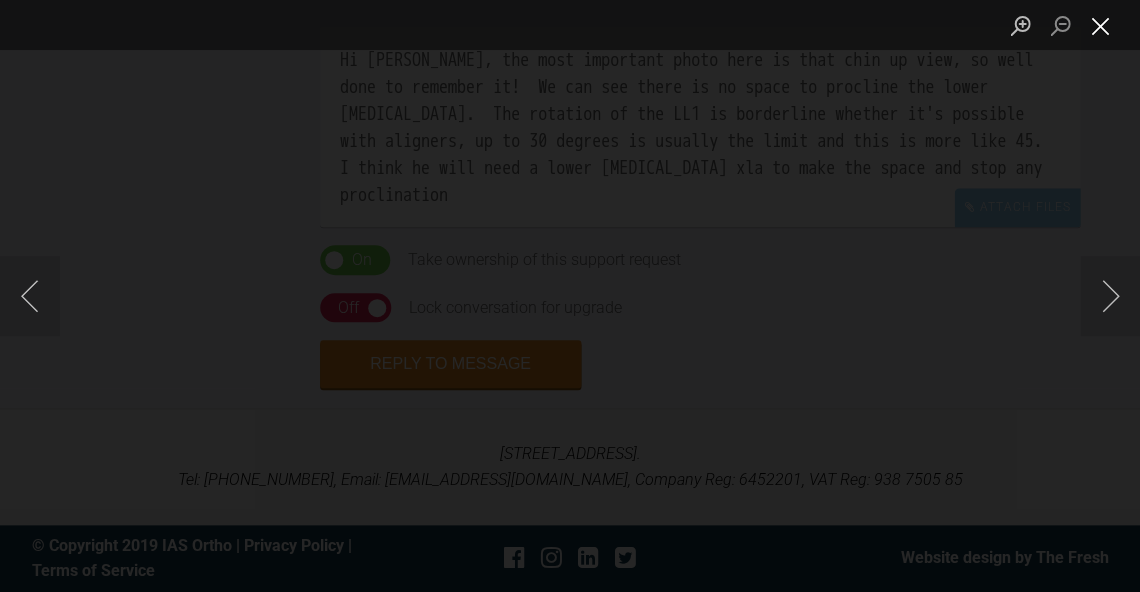 click at bounding box center (1100, 25) 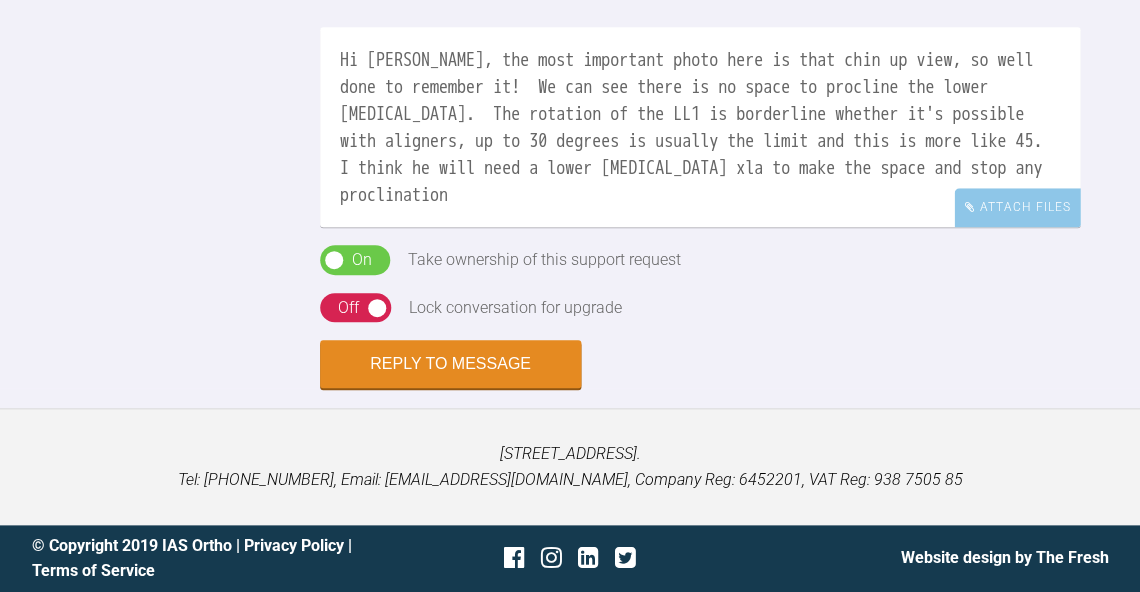 click at bounding box center [391, -341] 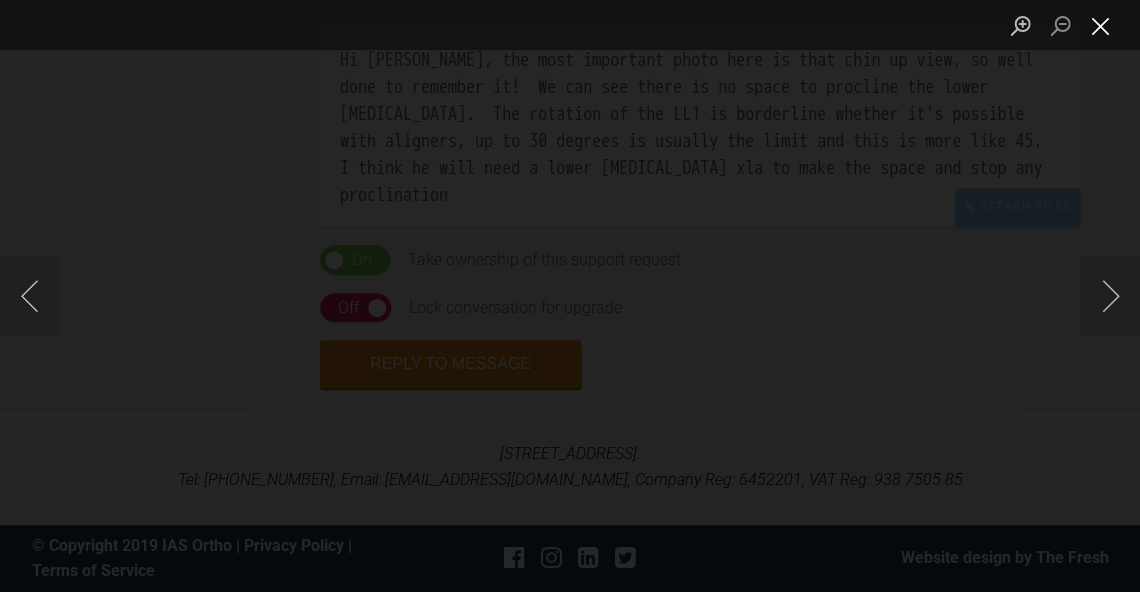 click at bounding box center (1100, 25) 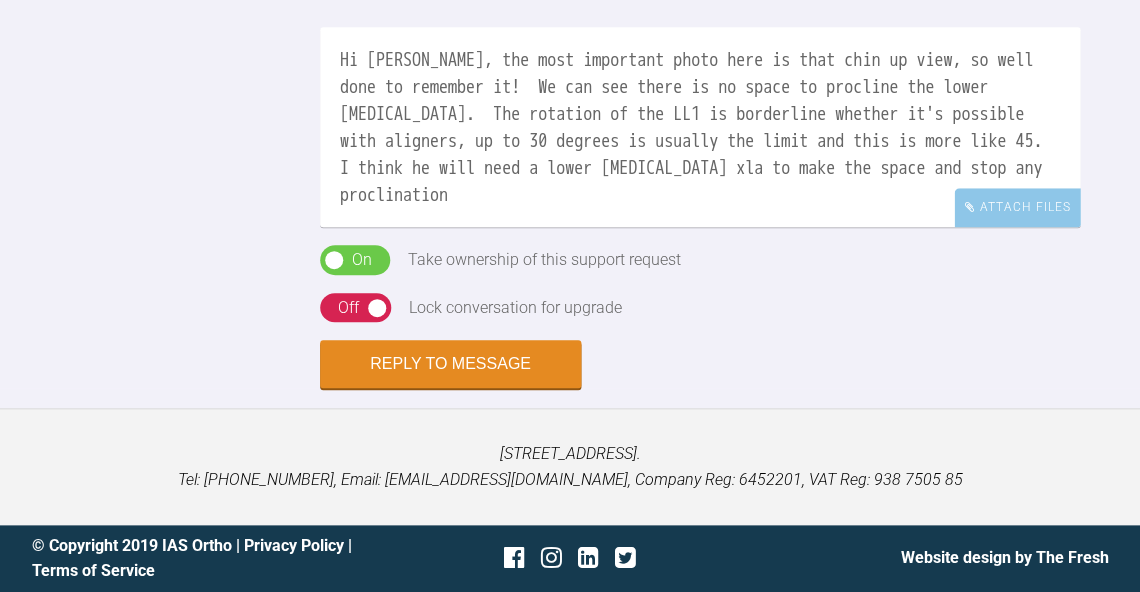 scroll, scrollTop: 2316, scrollLeft: 0, axis: vertical 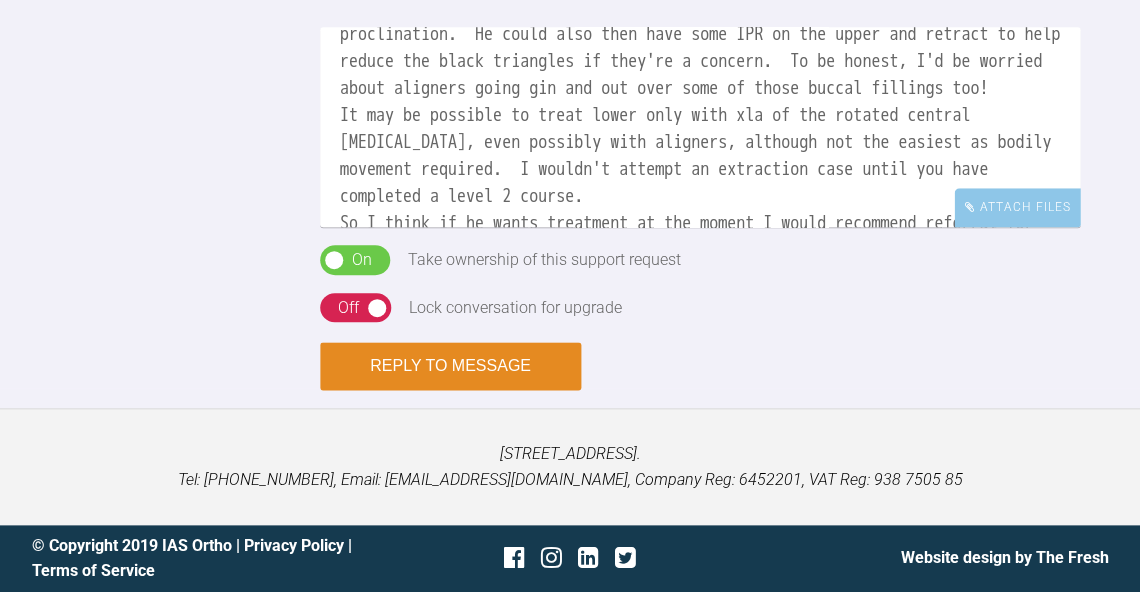 type on "Hi [PERSON_NAME], the most important photo here is that chin up view, so well done to remember it!  We can see there is no space to procline the lower [MEDICAL_DATA].  The rotation of the LL1 is borderline whether it's possible with aligners, up to 30 degrees is usually the limit and this is more like 45.  I think he will need a lower [MEDICAL_DATA] xla to make the space and stop any proclination.  He could also then have some IPR on the upper and retract to help reduce the black triangles if they're a concern.  To be honest, I'd be worried about aligners going gin and out over some of those buccal fillings too!
It may be possible to treat lower only with xla of the rotated central [MEDICAL_DATA], even possibly with aligners, although not the easiest as bodily movement required.  I wouldn't attempt an extraction case until you have completed a level 2 course.
So I think if he wants treatment at the moment I would recommend referral for this one.
[PERSON_NAME]" 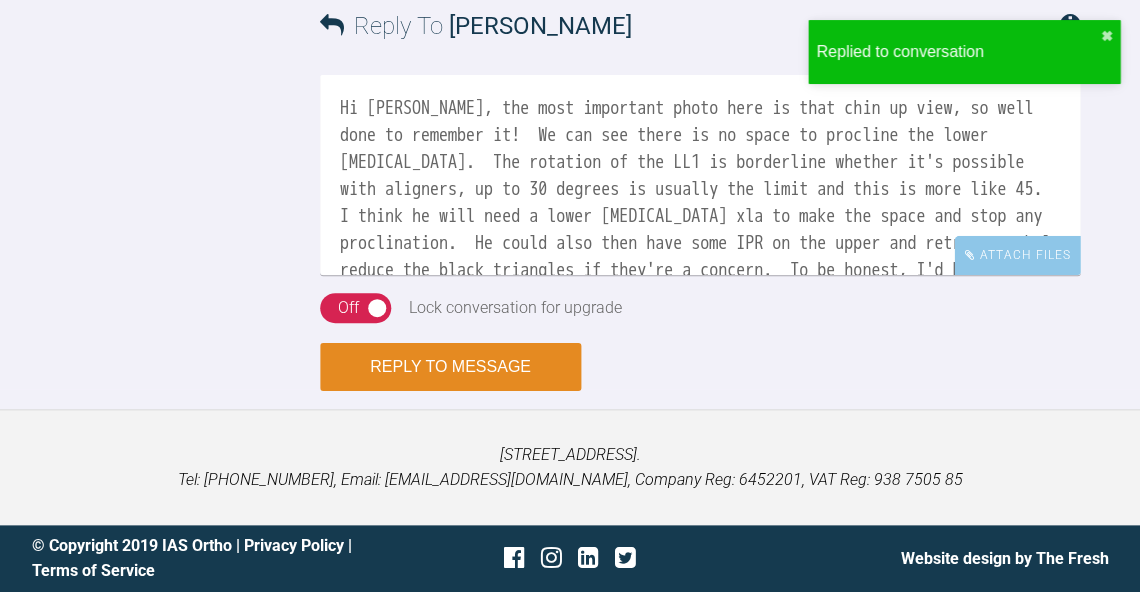 scroll, scrollTop: 2894, scrollLeft: 0, axis: vertical 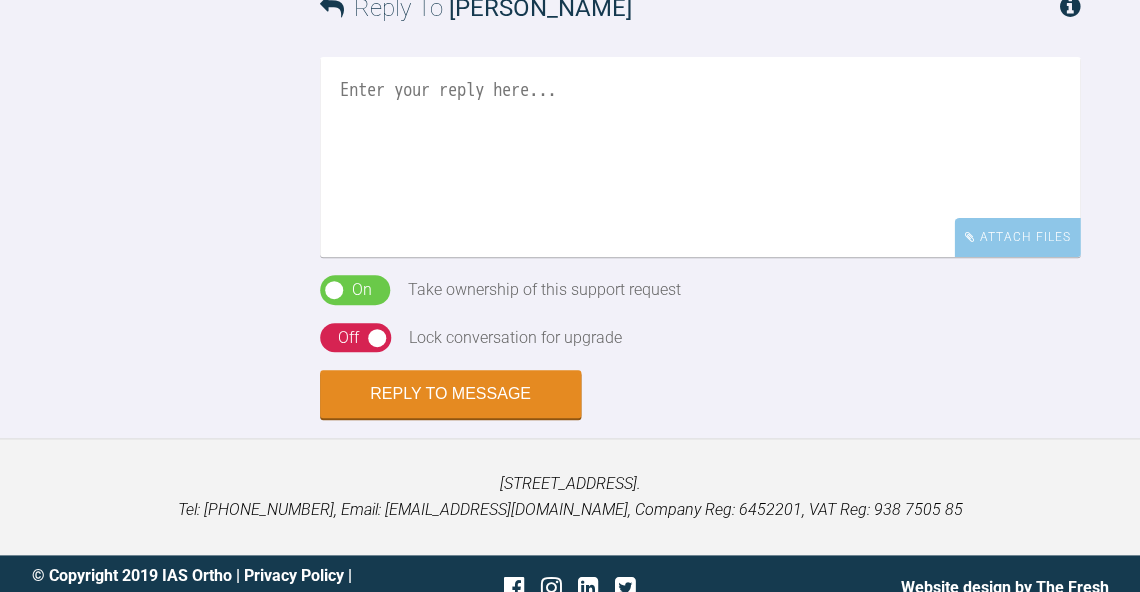 click at bounding box center (659, -144) 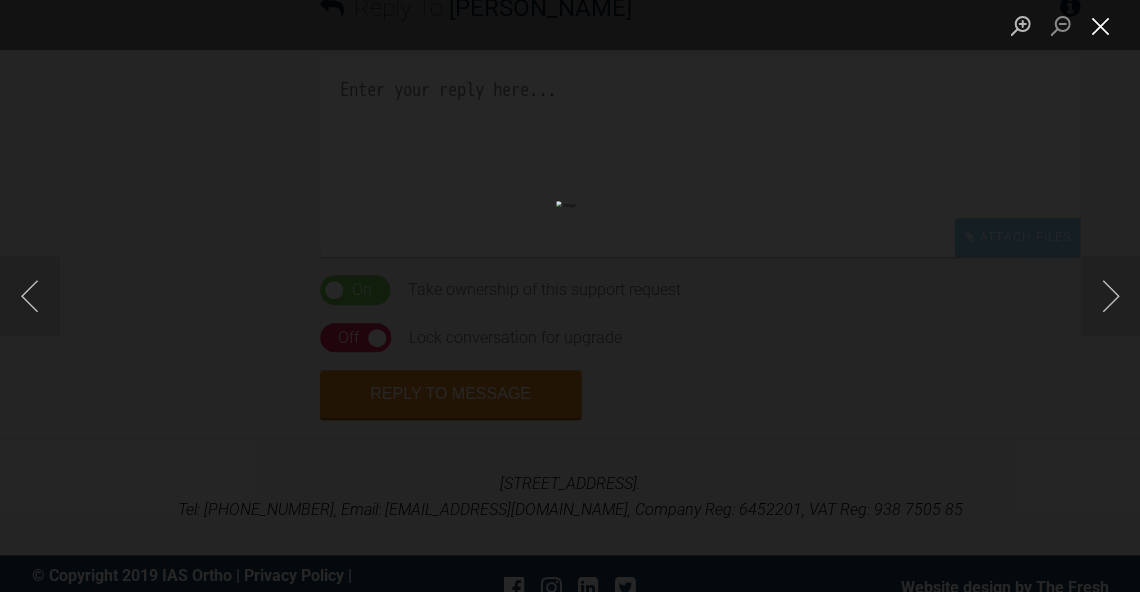 click at bounding box center [1100, 25] 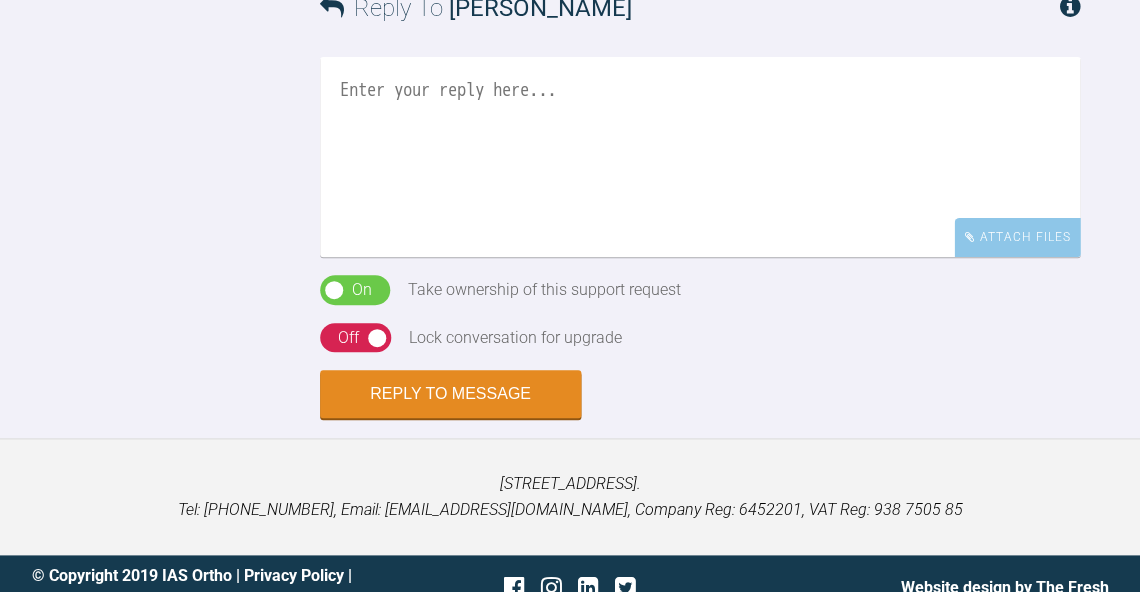 click on "Click to enlarge" at bounding box center (679, -195) 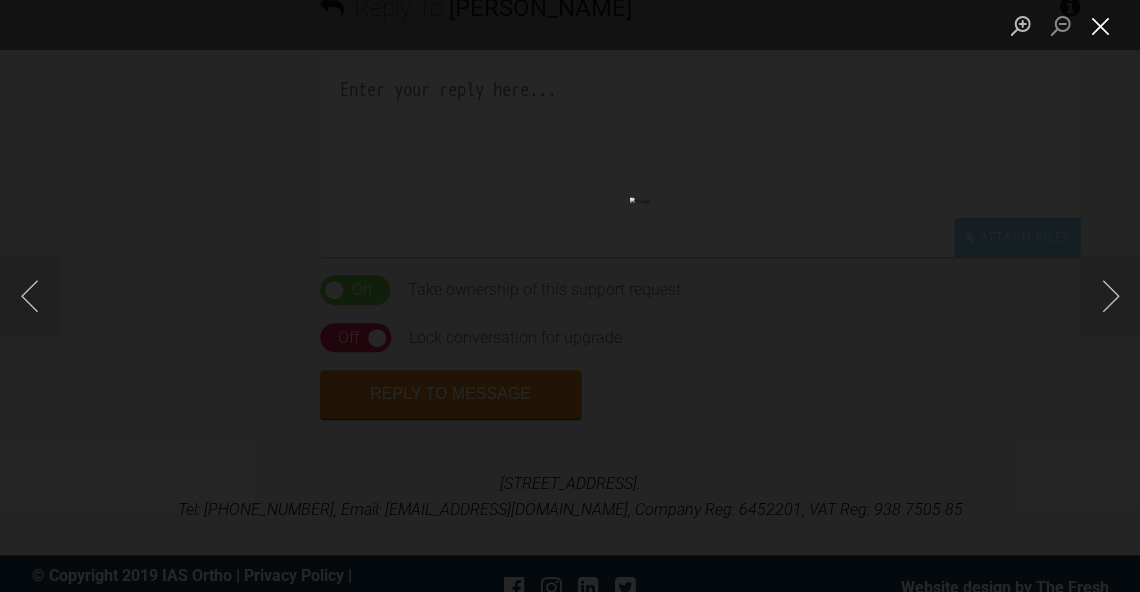 click at bounding box center [1100, 25] 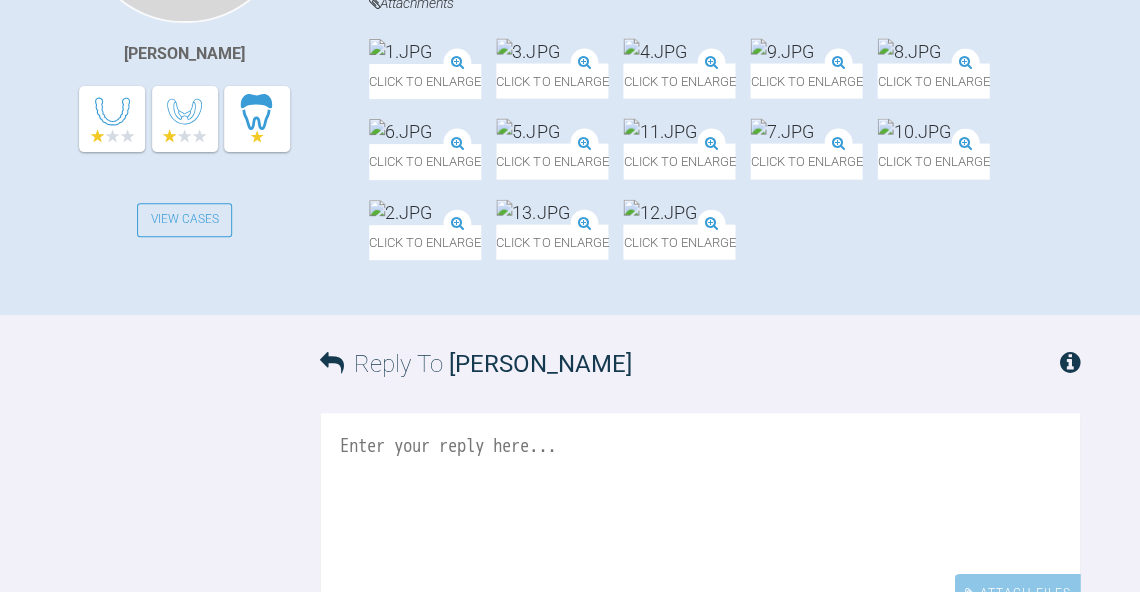 scroll, scrollTop: 906, scrollLeft: 0, axis: vertical 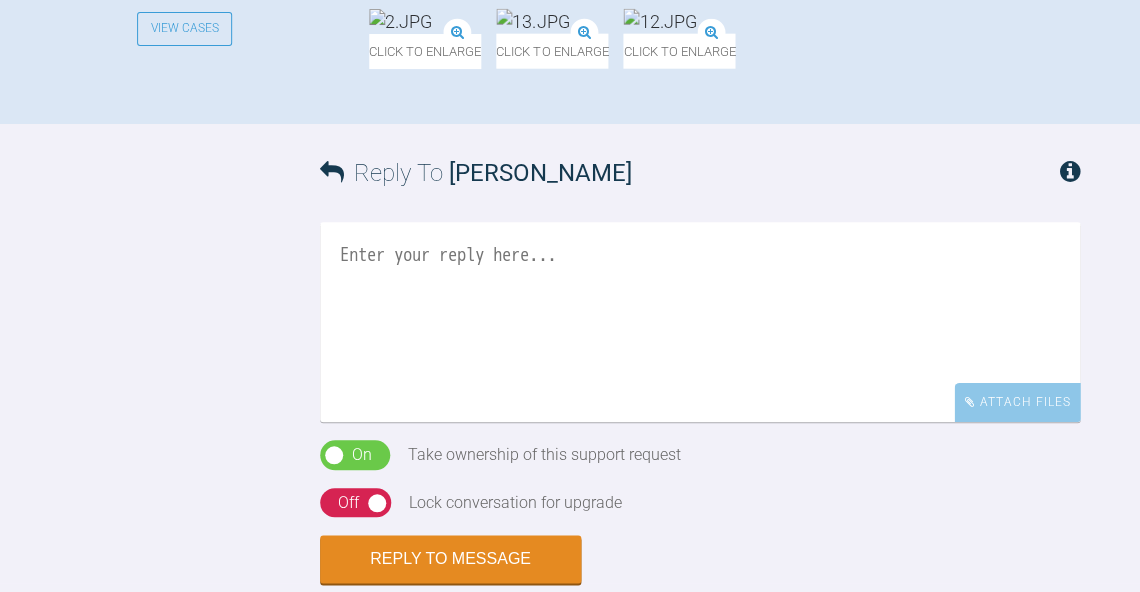 click at bounding box center [532, 21] 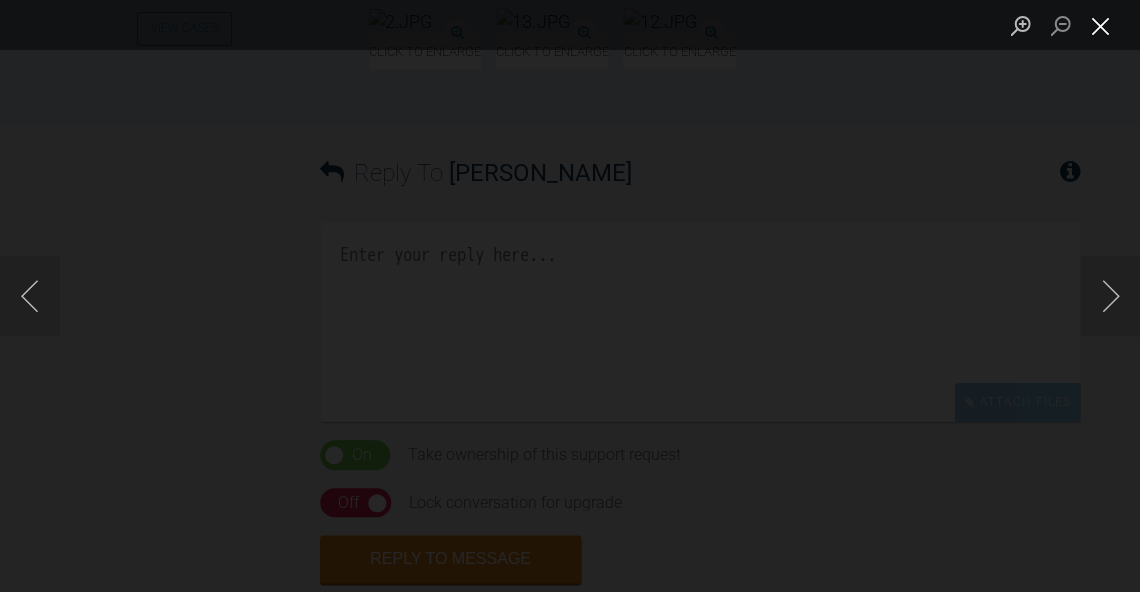click at bounding box center (1100, 25) 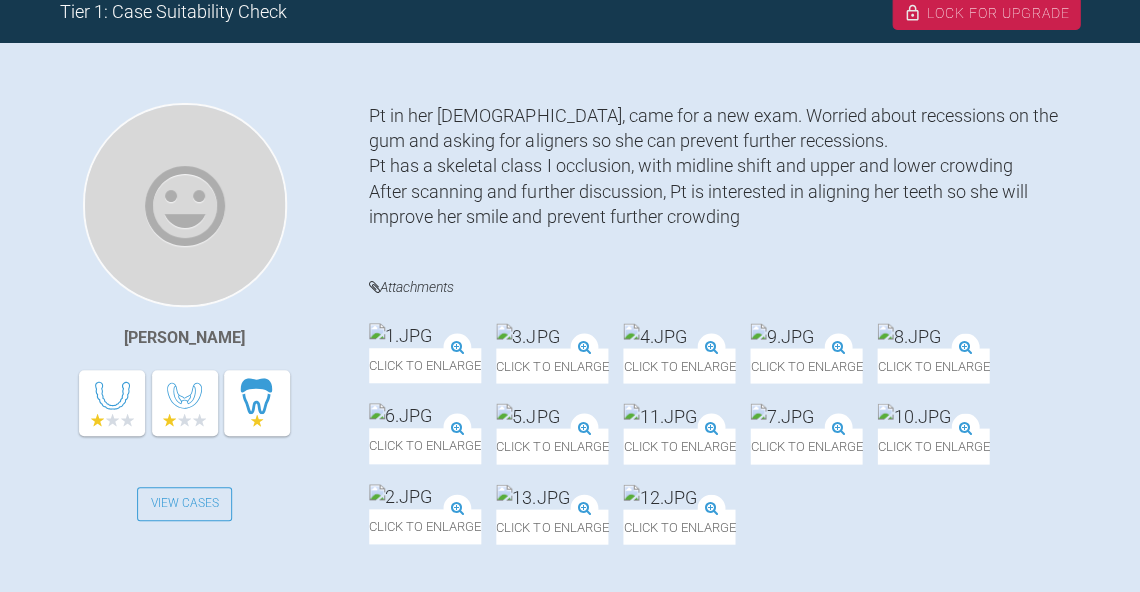 scroll, scrollTop: 427, scrollLeft: 0, axis: vertical 